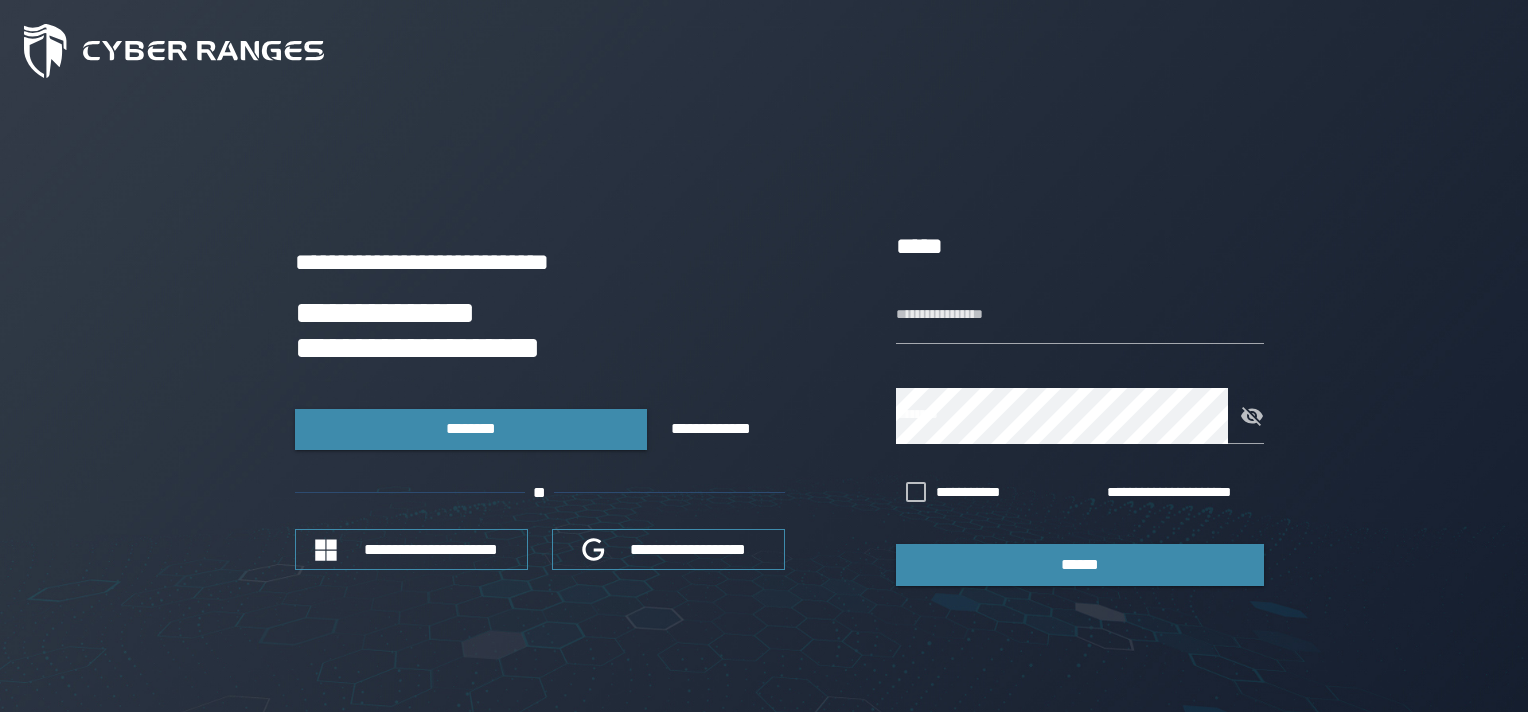 scroll, scrollTop: 0, scrollLeft: 0, axis: both 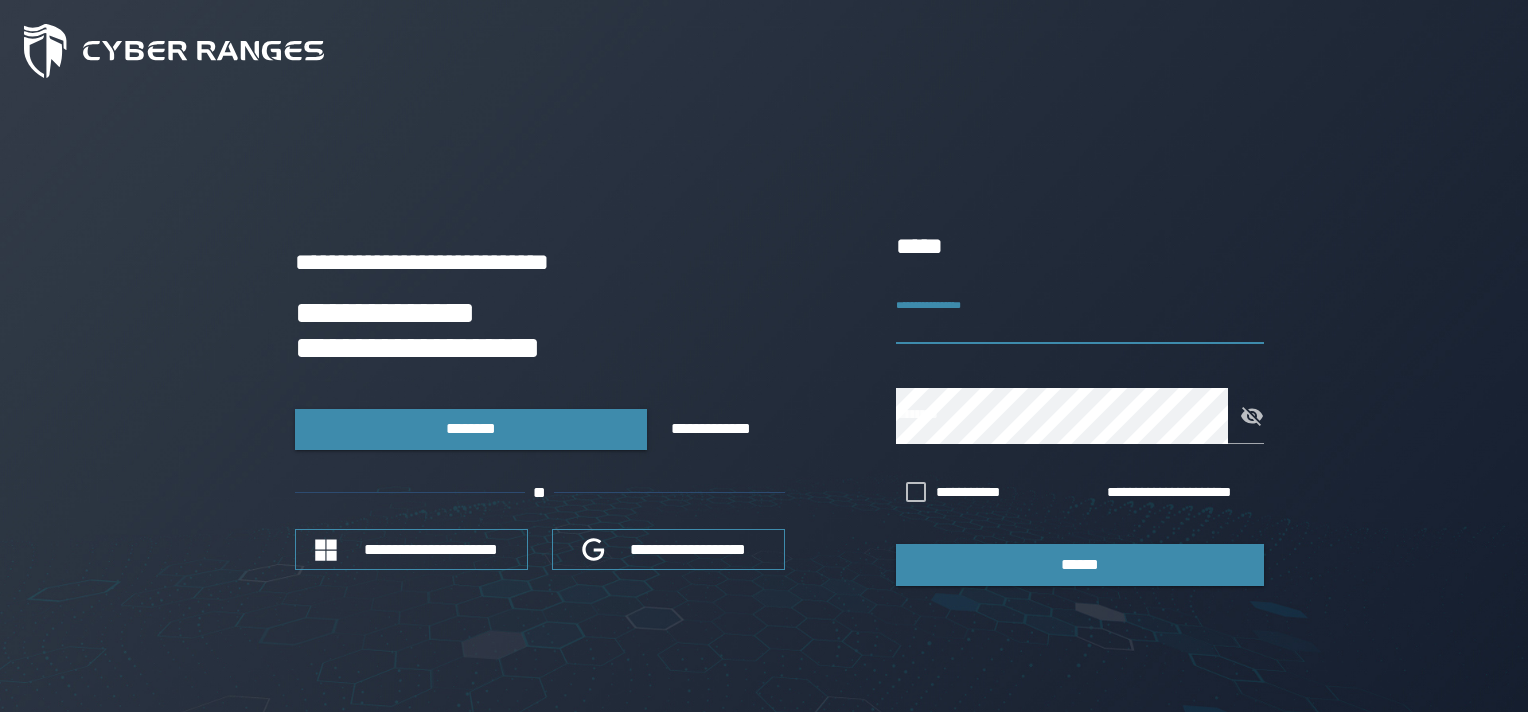 drag, startPoint x: 0, startPoint y: 0, endPoint x: 965, endPoint y: 321, distance: 1016.9887 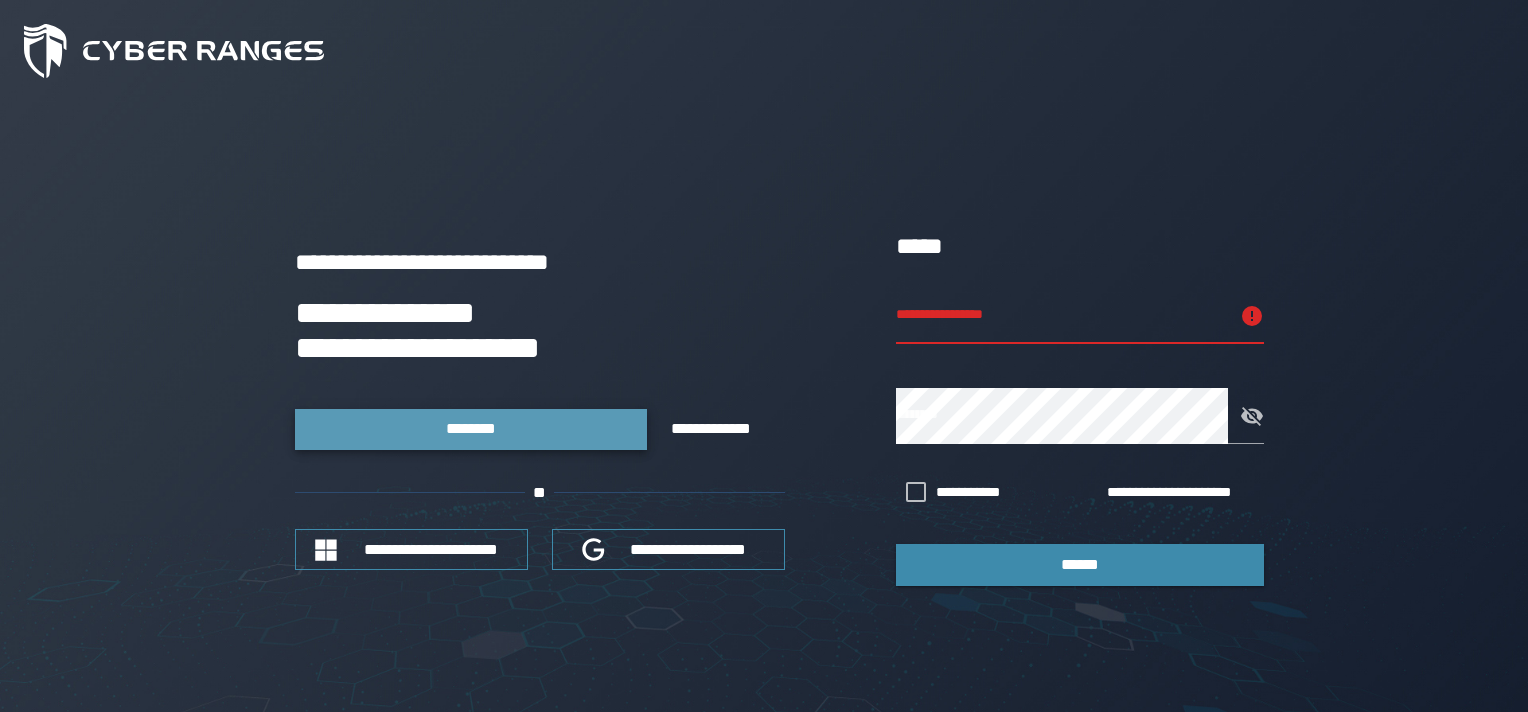 click on "********" at bounding box center [471, 429] 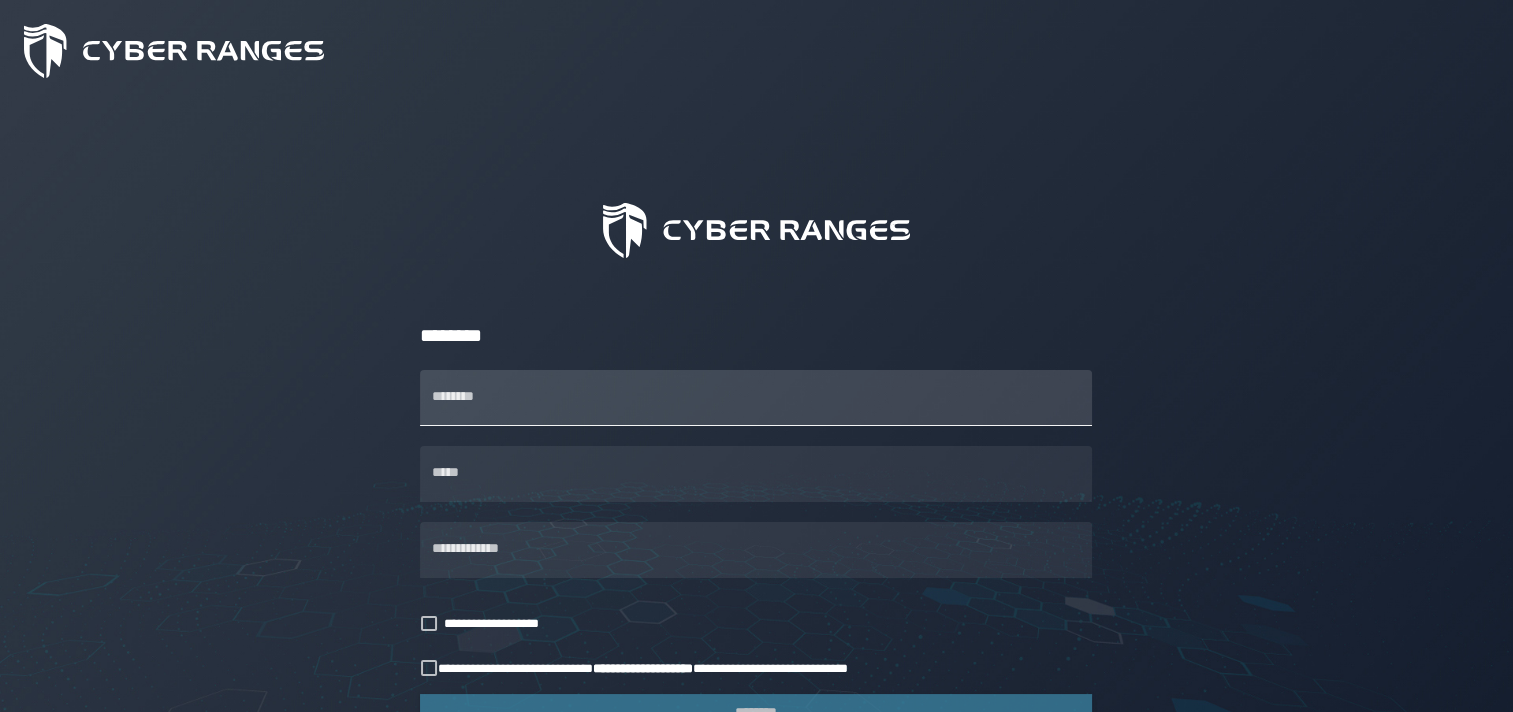 click on "********" at bounding box center [756, 398] 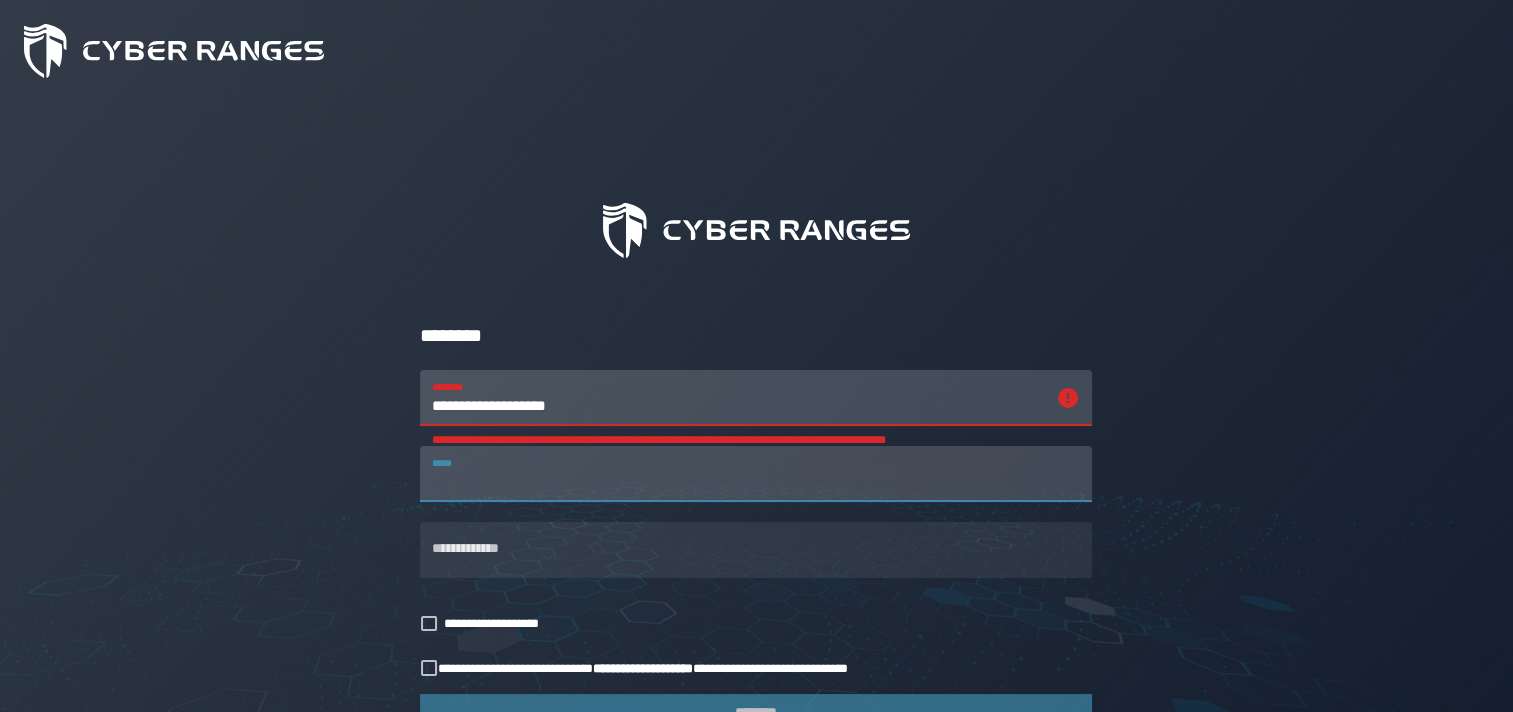 click on "**********" at bounding box center (738, 398) 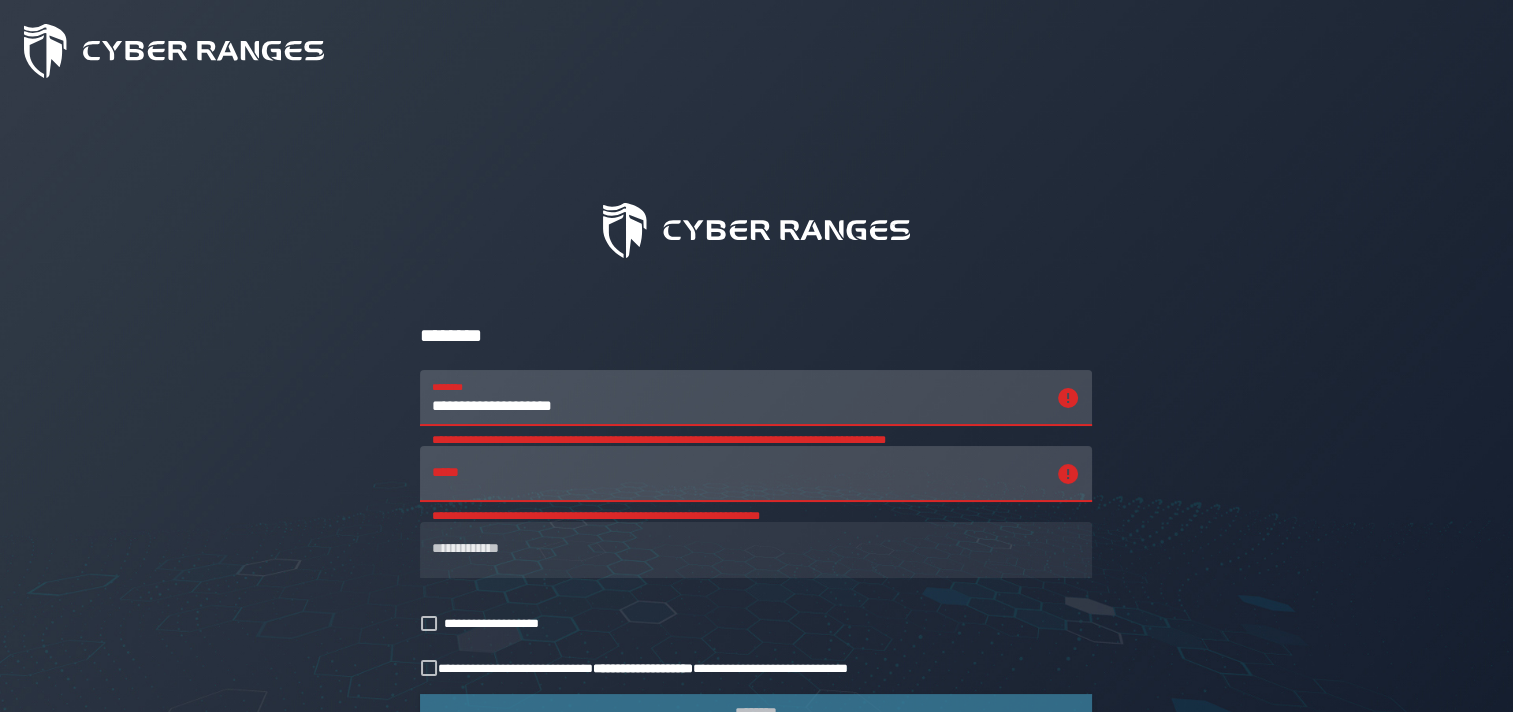 type on "**********" 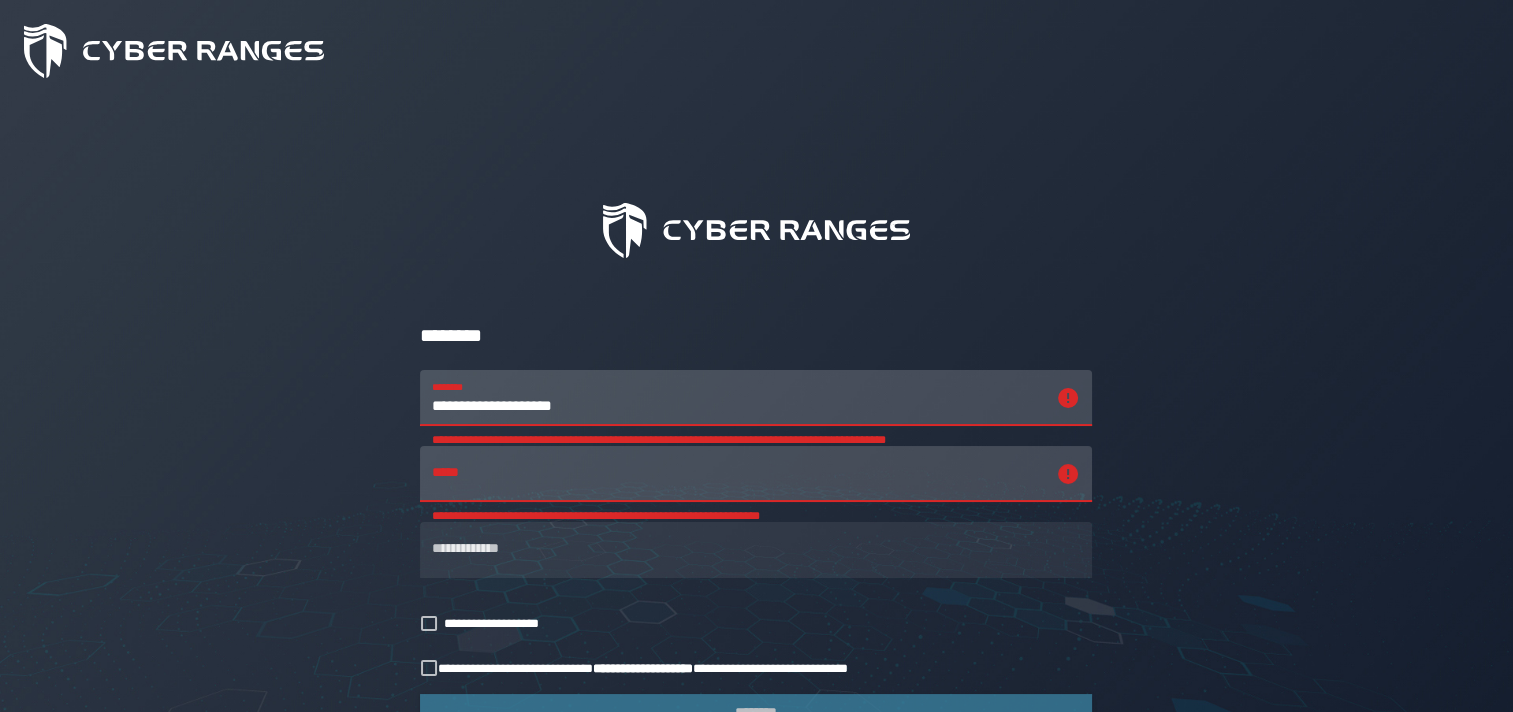 click on "**********" at bounding box center (738, 398) 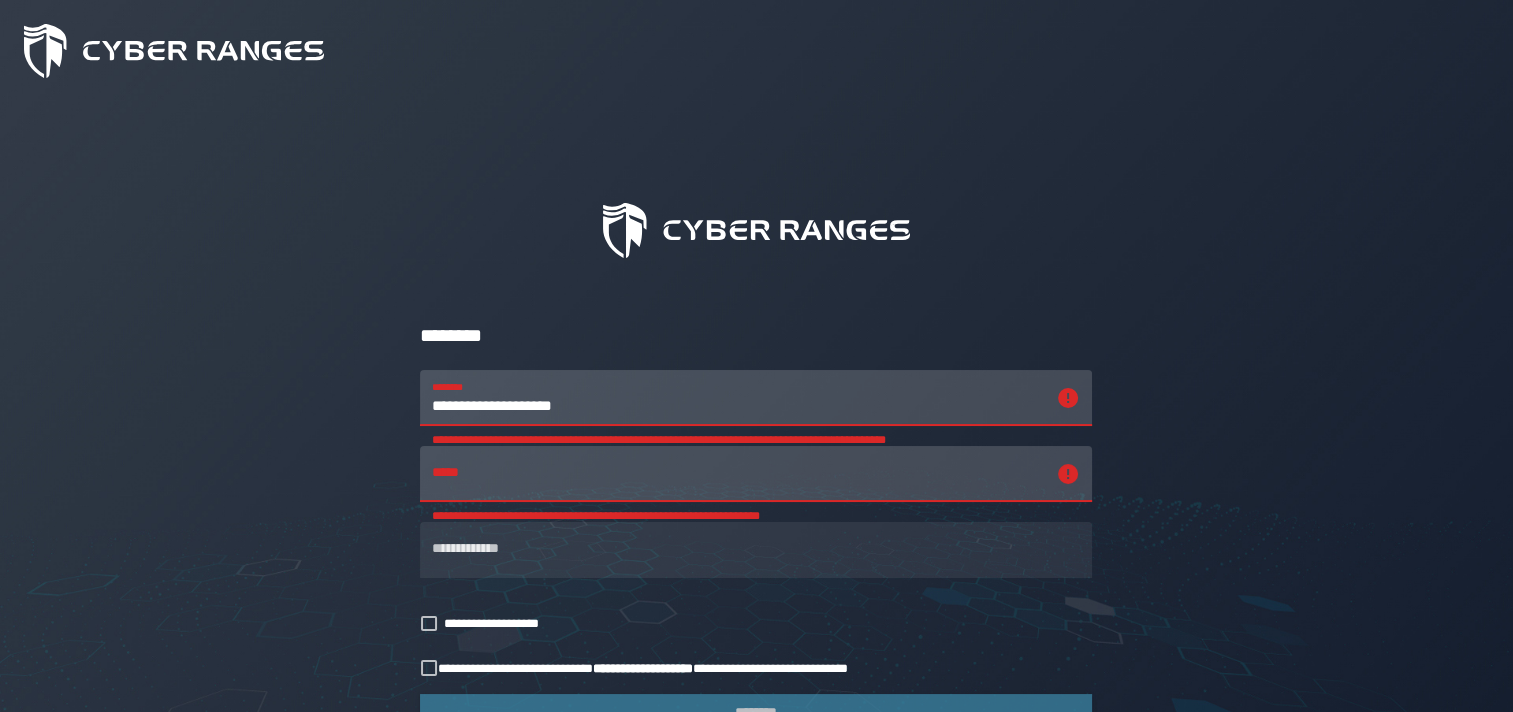 click on "**********" at bounding box center (738, 474) 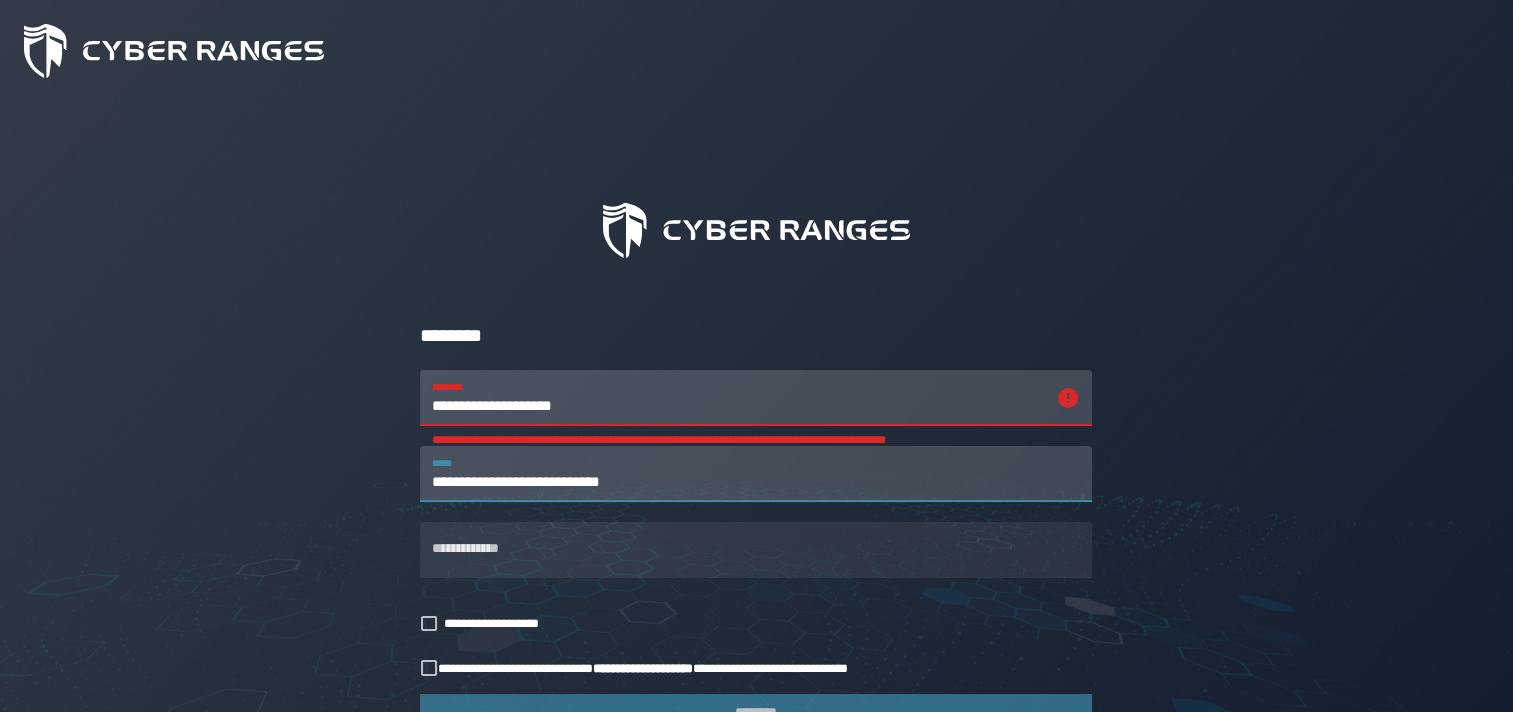 type on "**********" 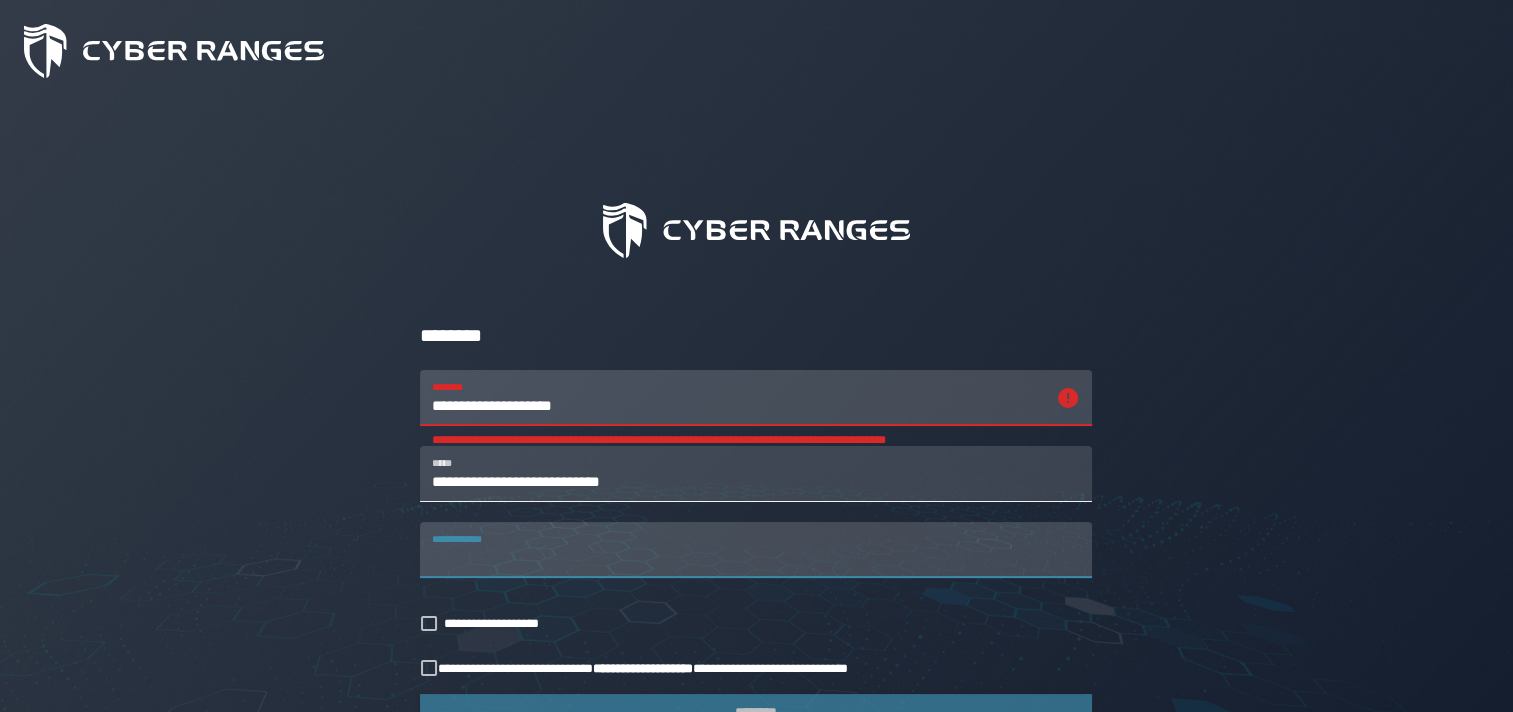 type on "*" 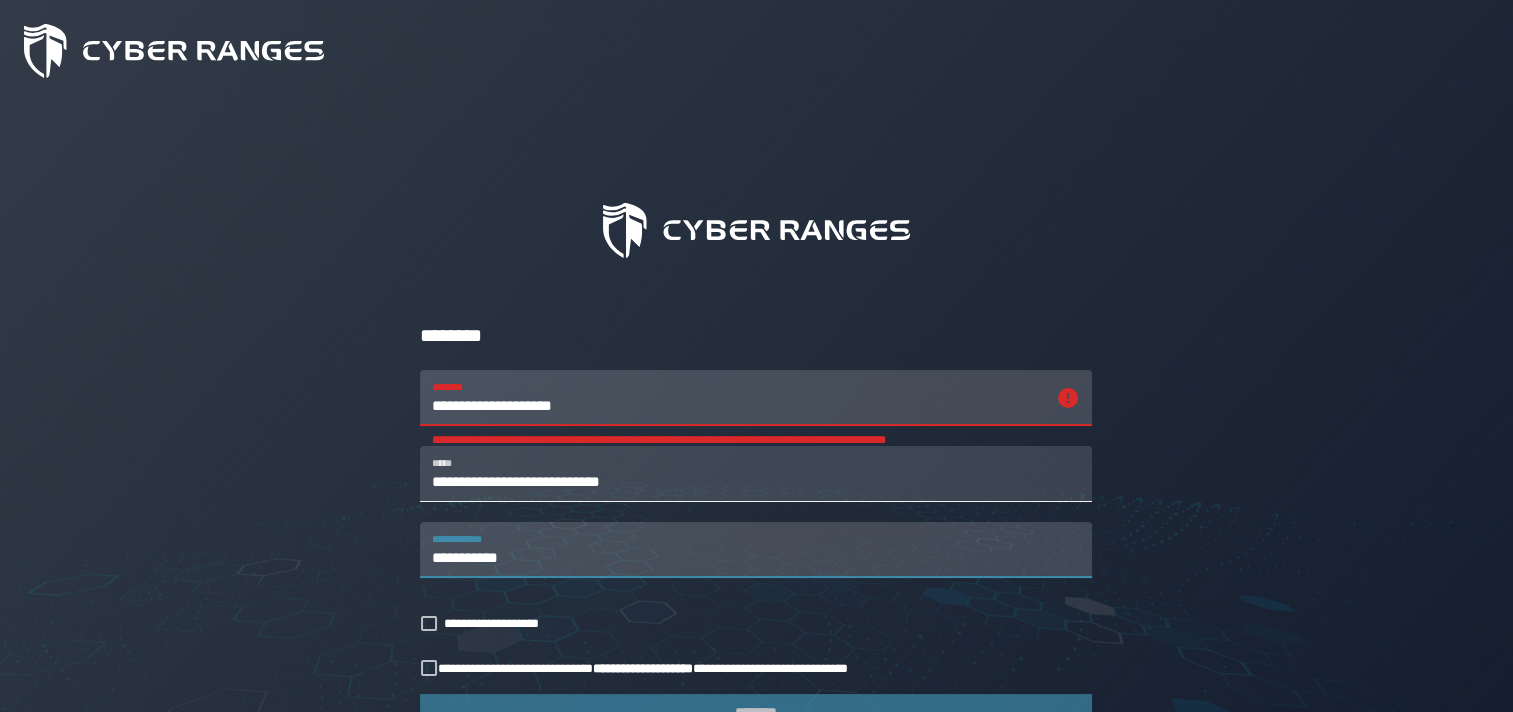 type on "**********" 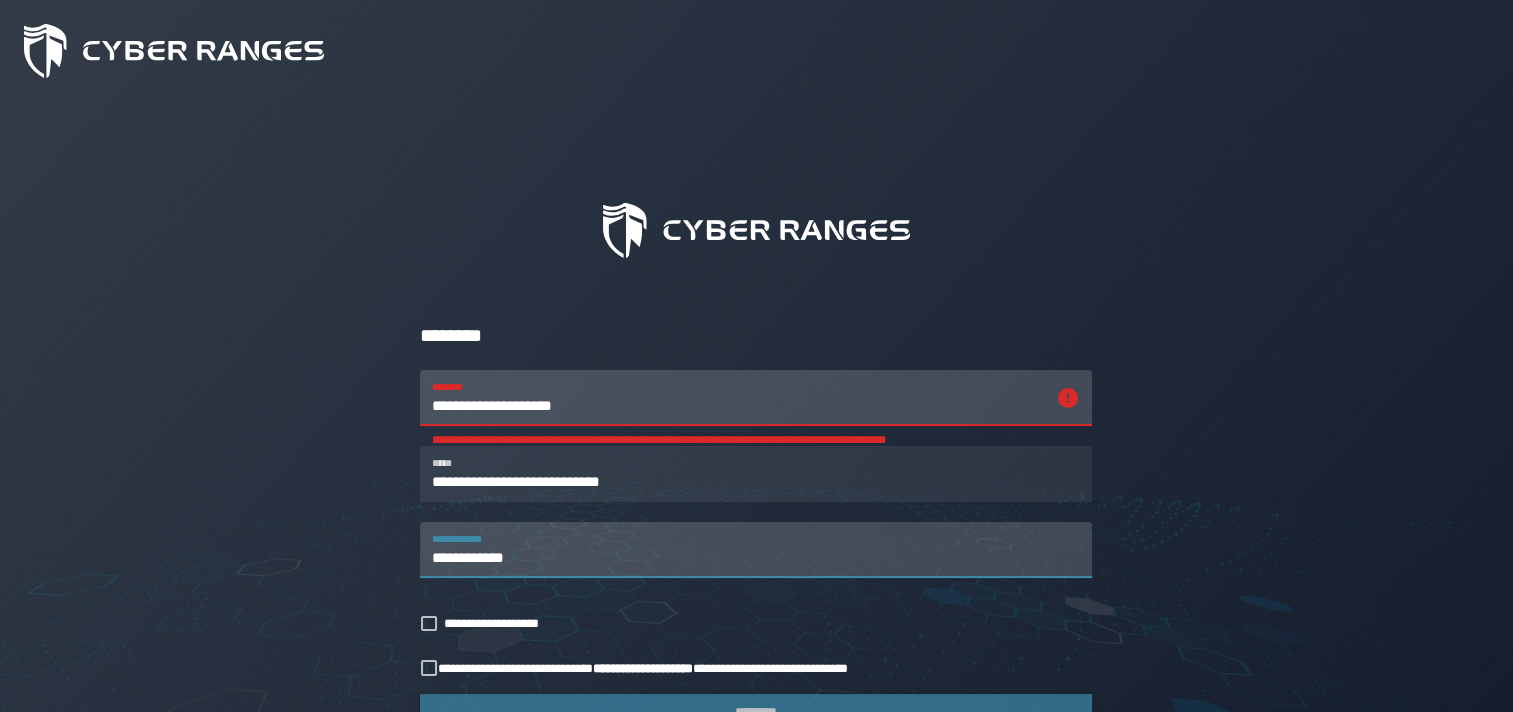 drag, startPoint x: 575, startPoint y: 546, endPoint x: 240, endPoint y: 534, distance: 335.21484 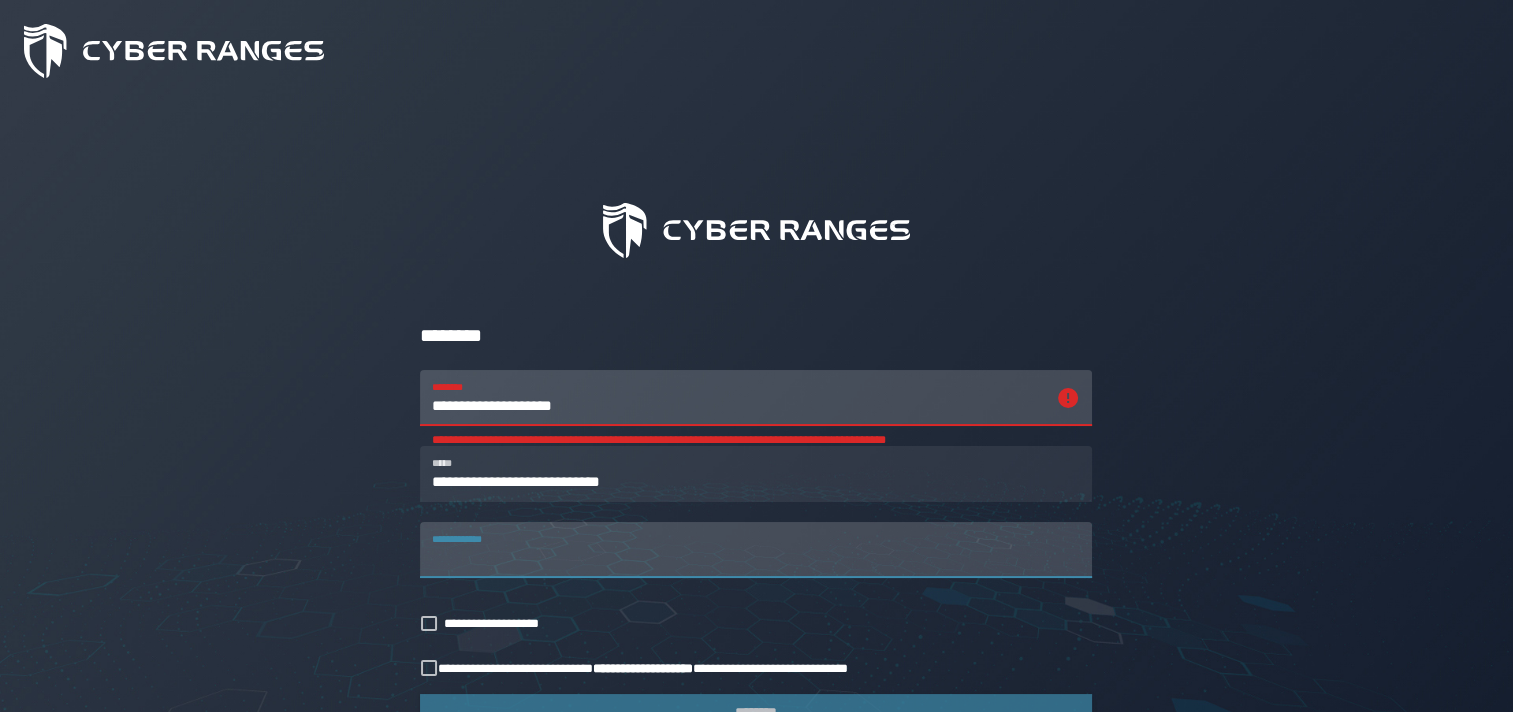 click on "**********" 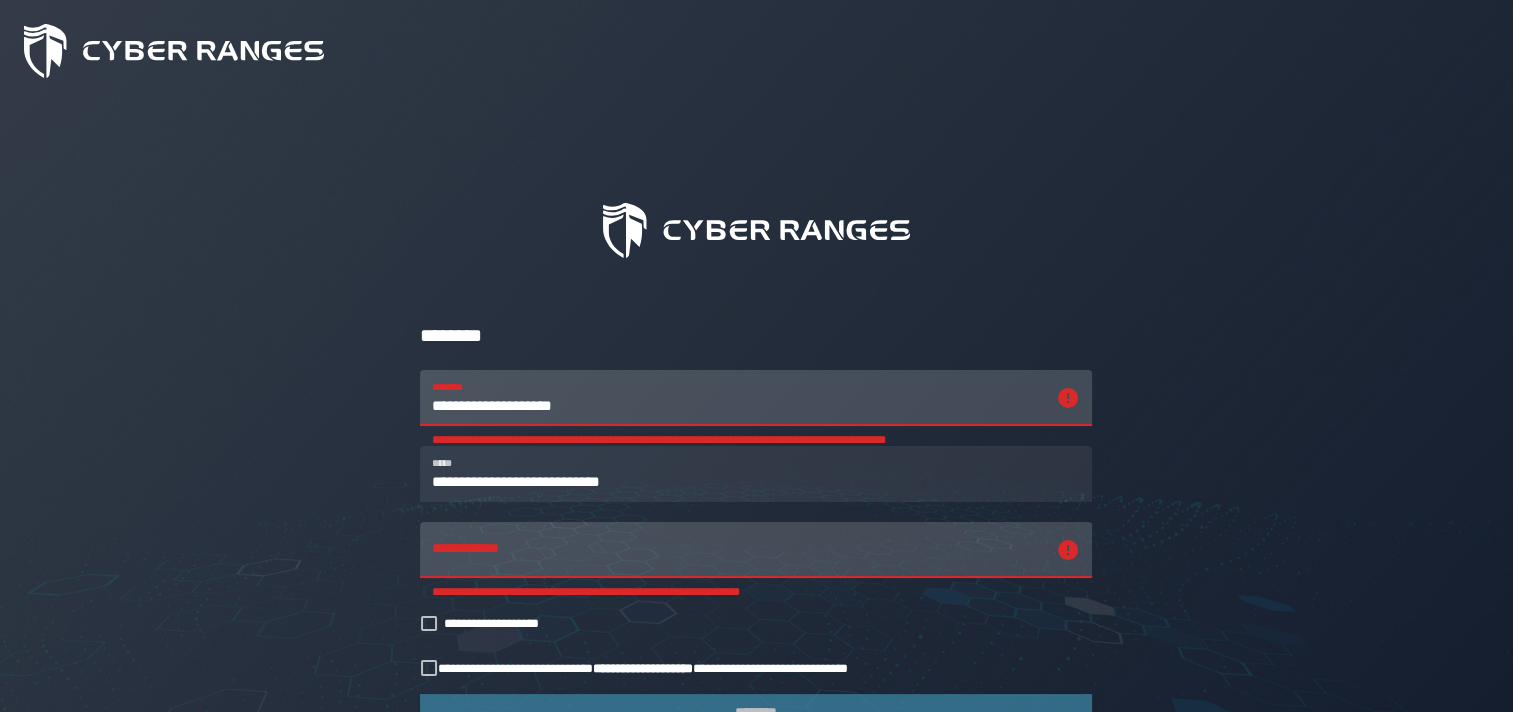 click on "**********" at bounding box center [738, 398] 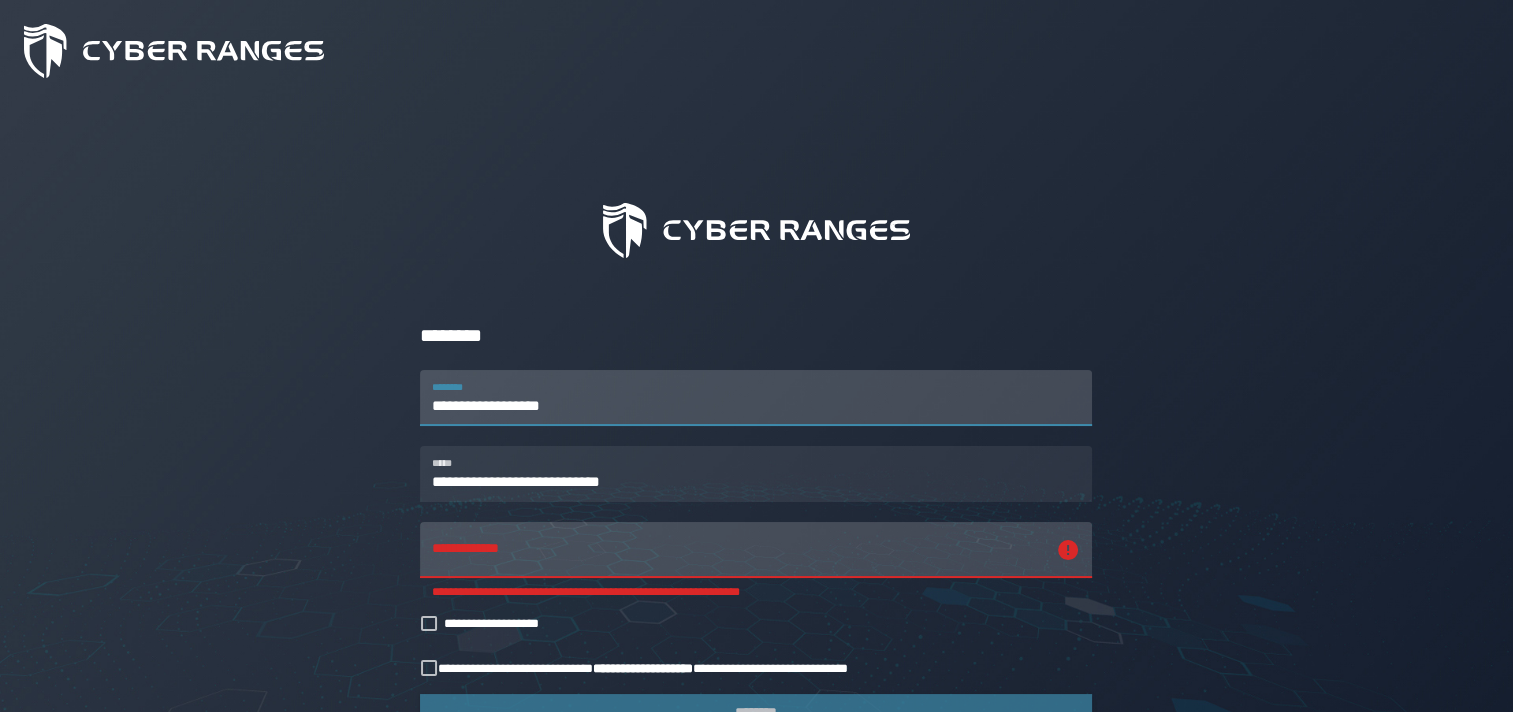 drag, startPoint x: 514, startPoint y: 408, endPoint x: 370, endPoint y: 392, distance: 144.88617 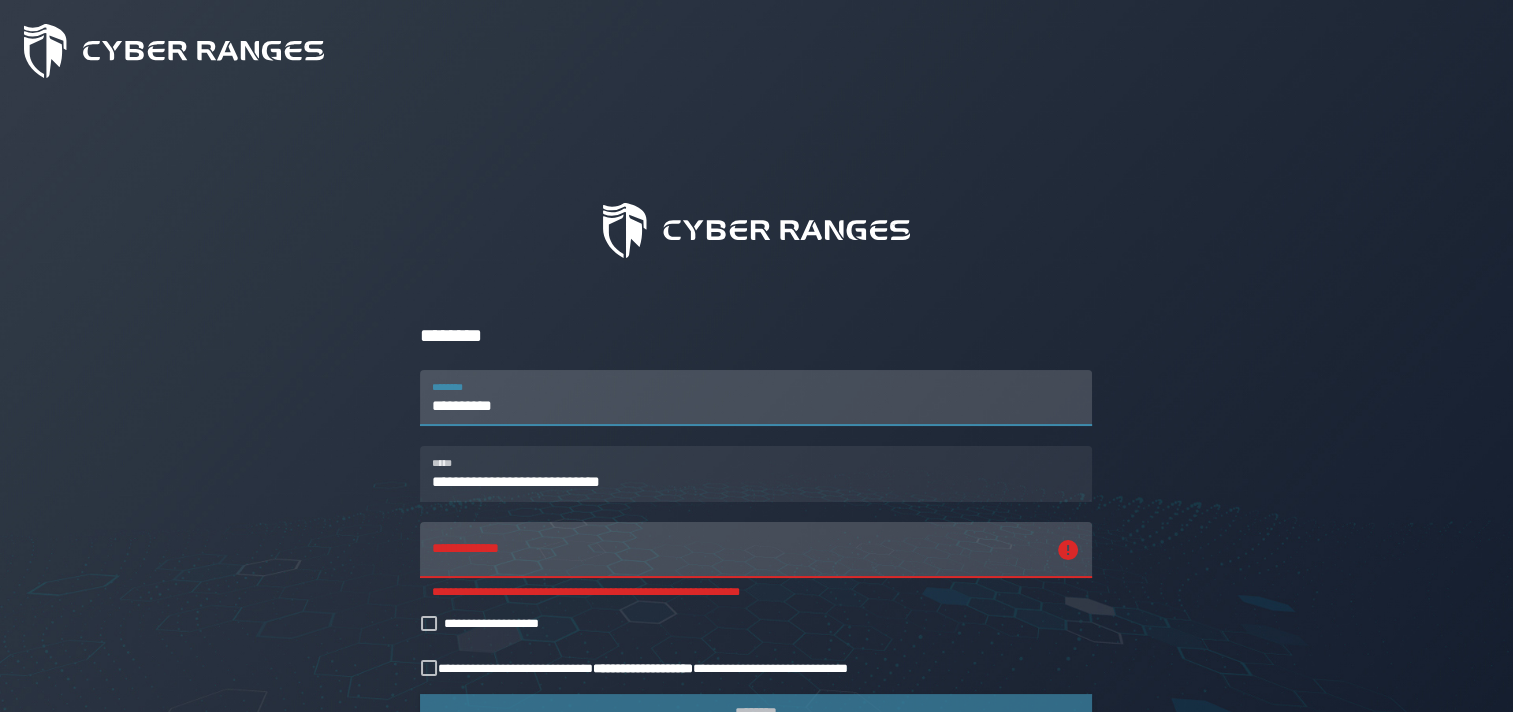 type on "**********" 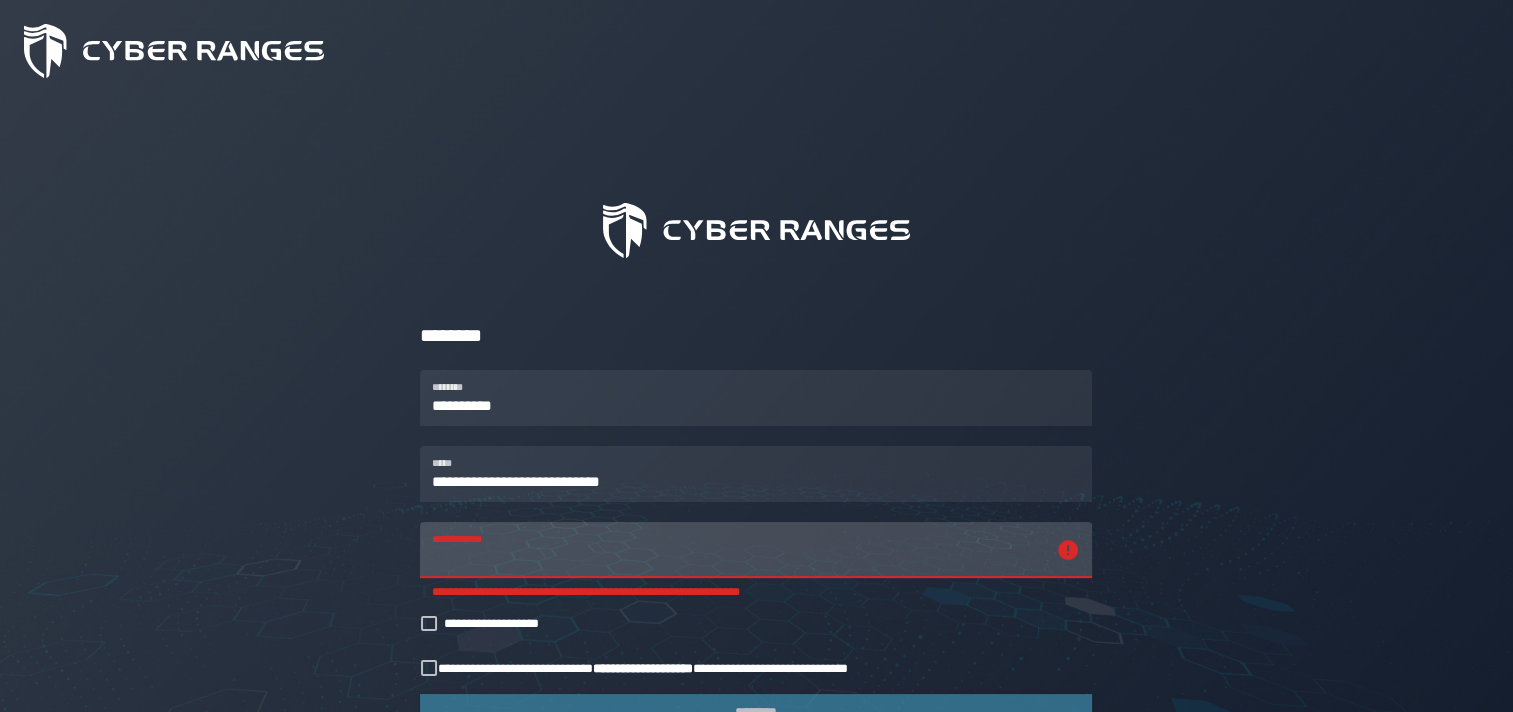 type on "*" 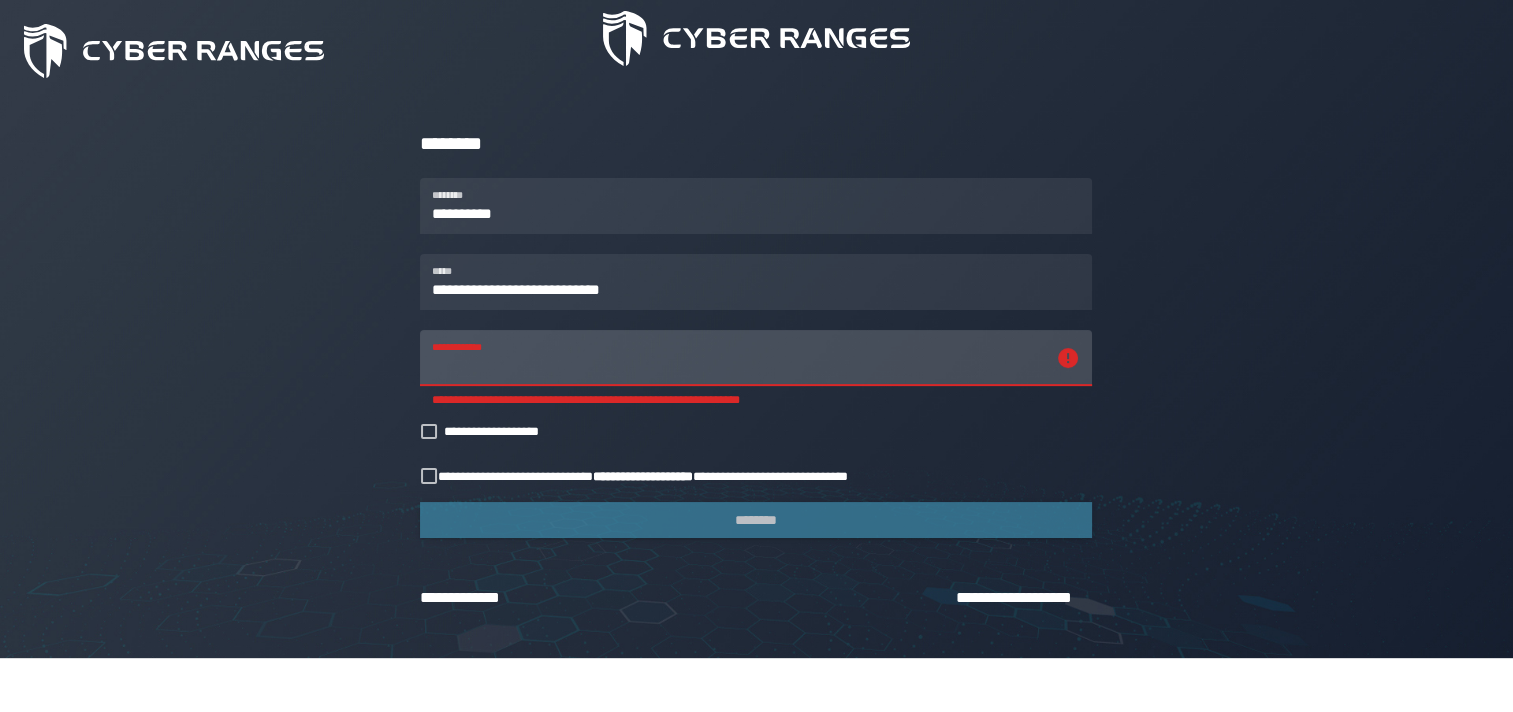 scroll, scrollTop: 92, scrollLeft: 0, axis: vertical 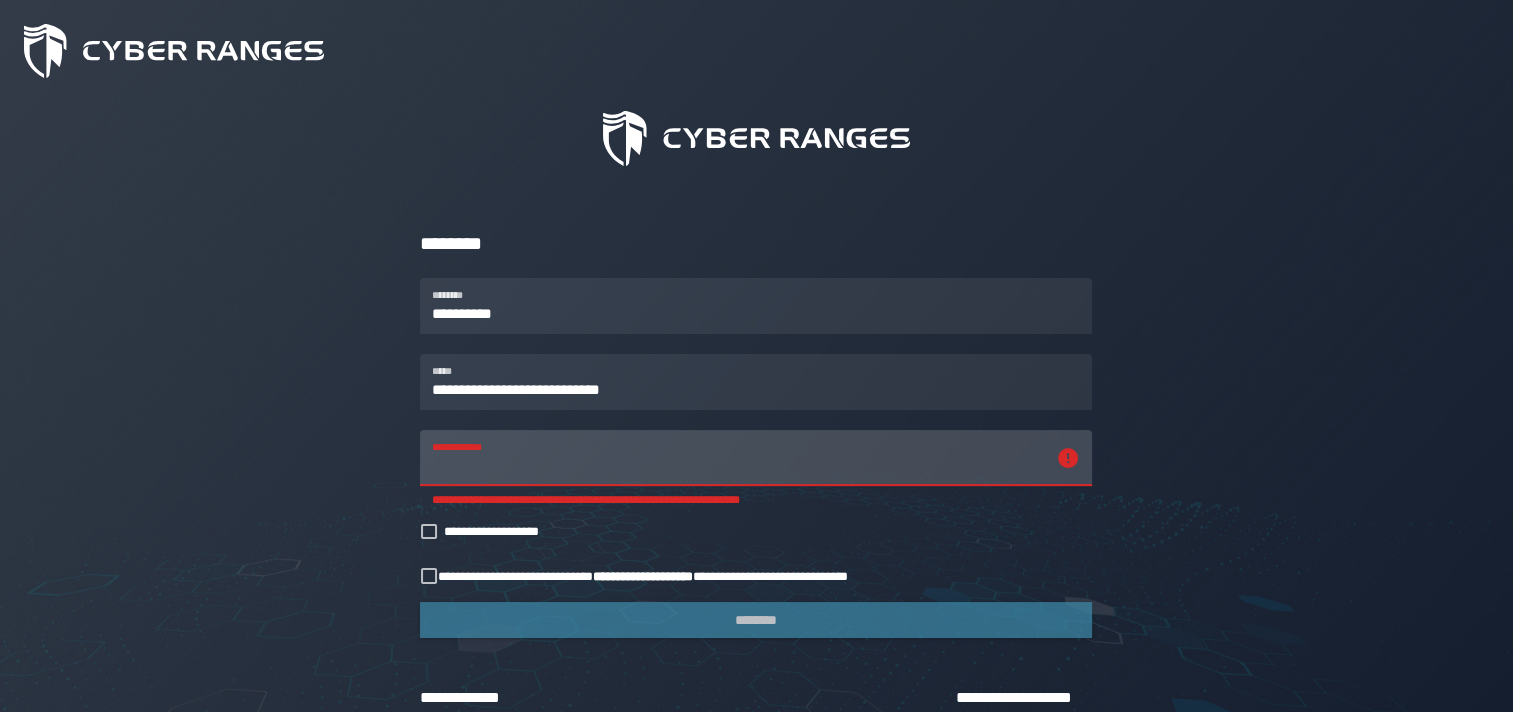 click on "**********" at bounding box center (738, 458) 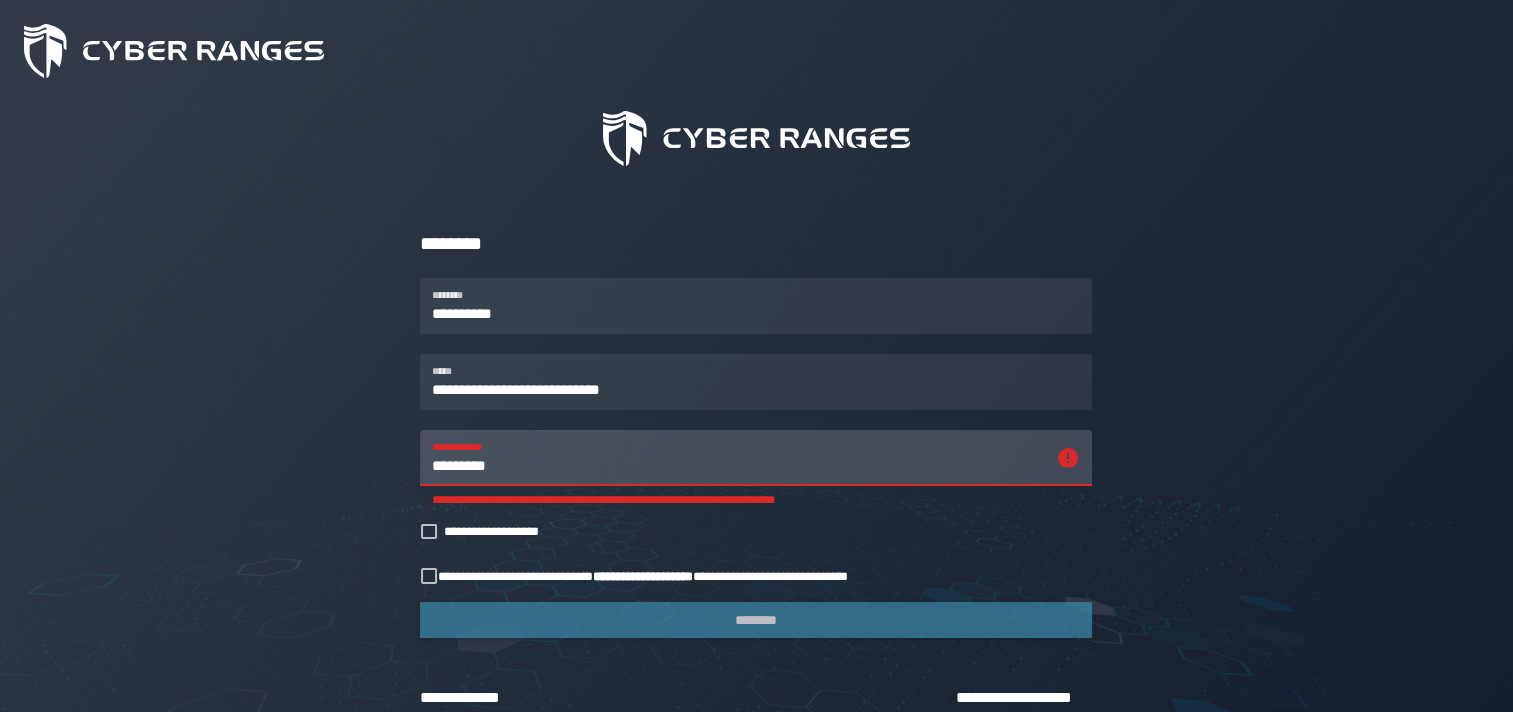 drag, startPoint x: 440, startPoint y: 466, endPoint x: 404, endPoint y: 460, distance: 36.496574 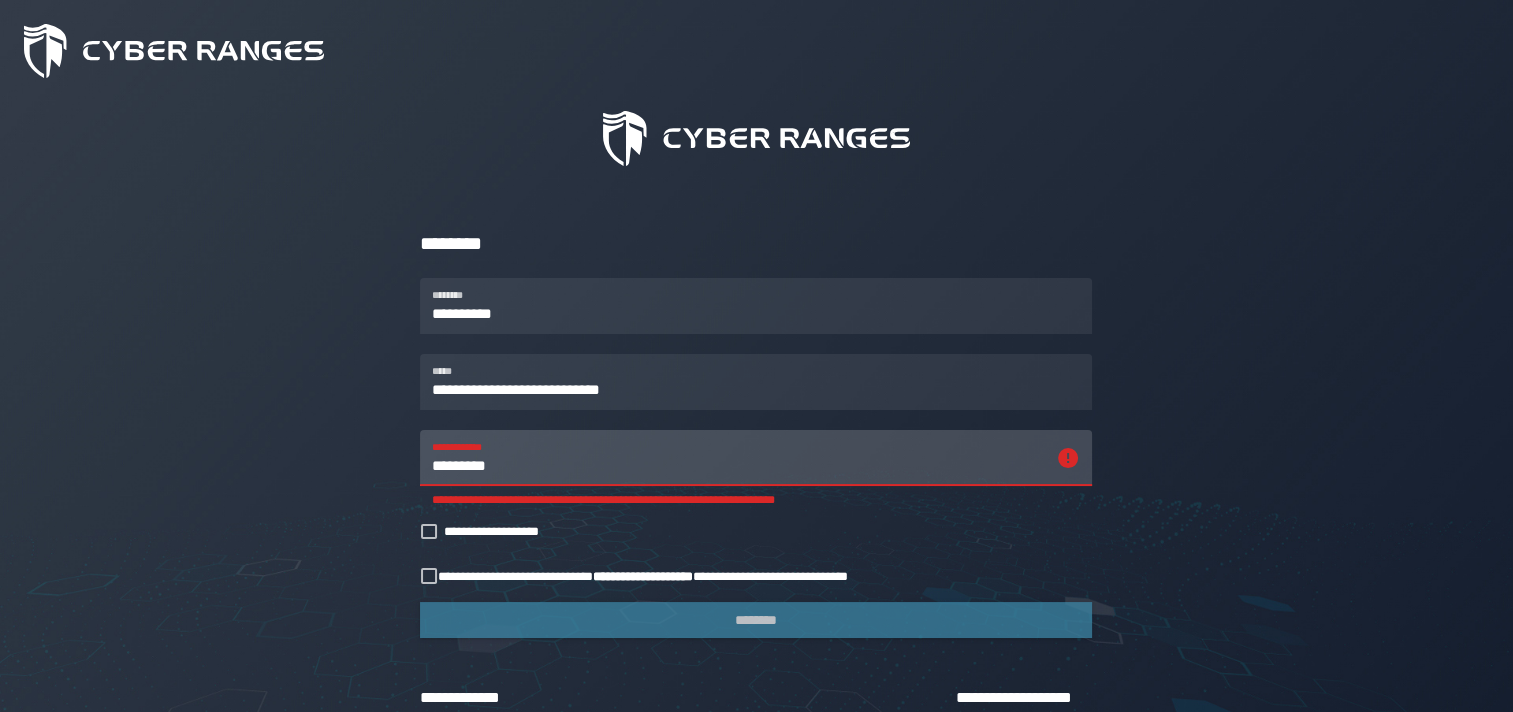 click on "*********" at bounding box center [738, 458] 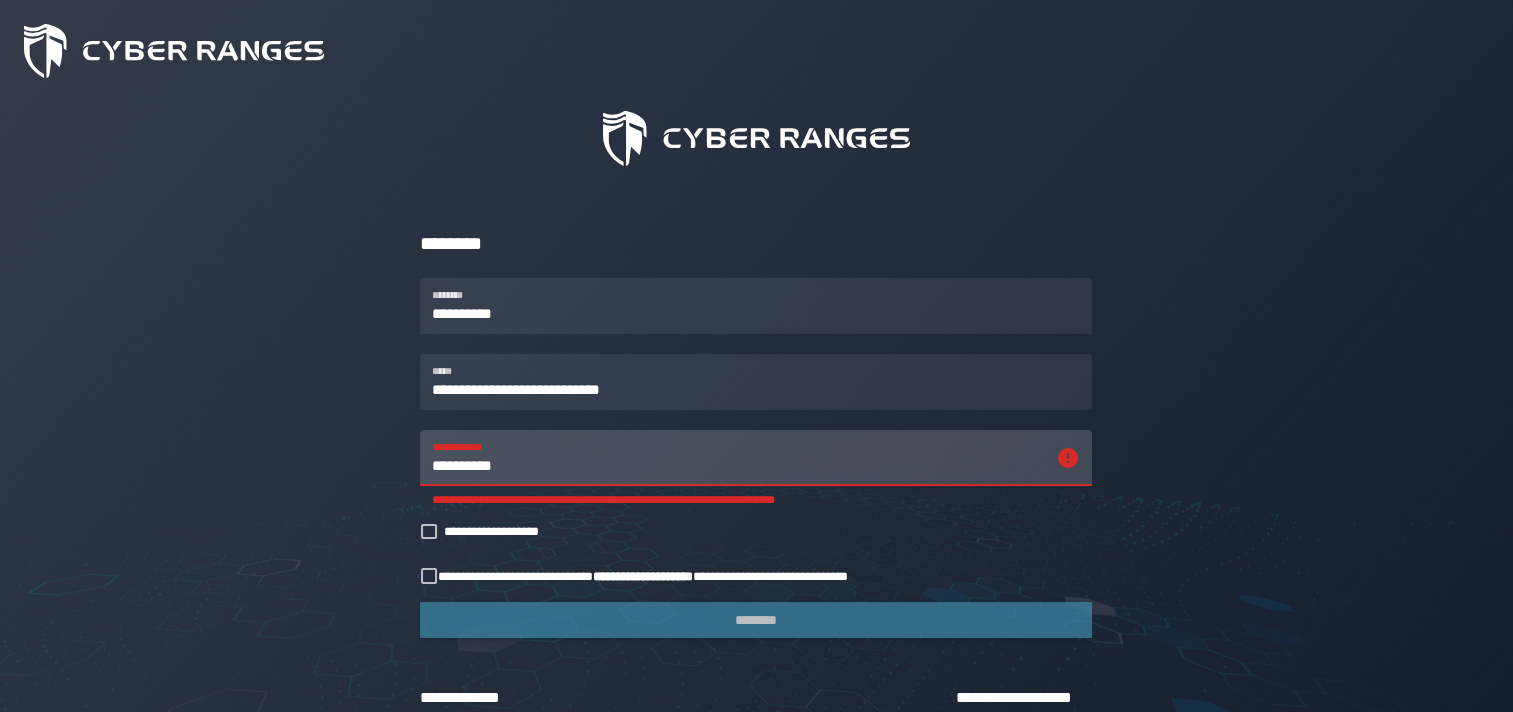 drag, startPoint x: 526, startPoint y: 458, endPoint x: 388, endPoint y: 447, distance: 138.43771 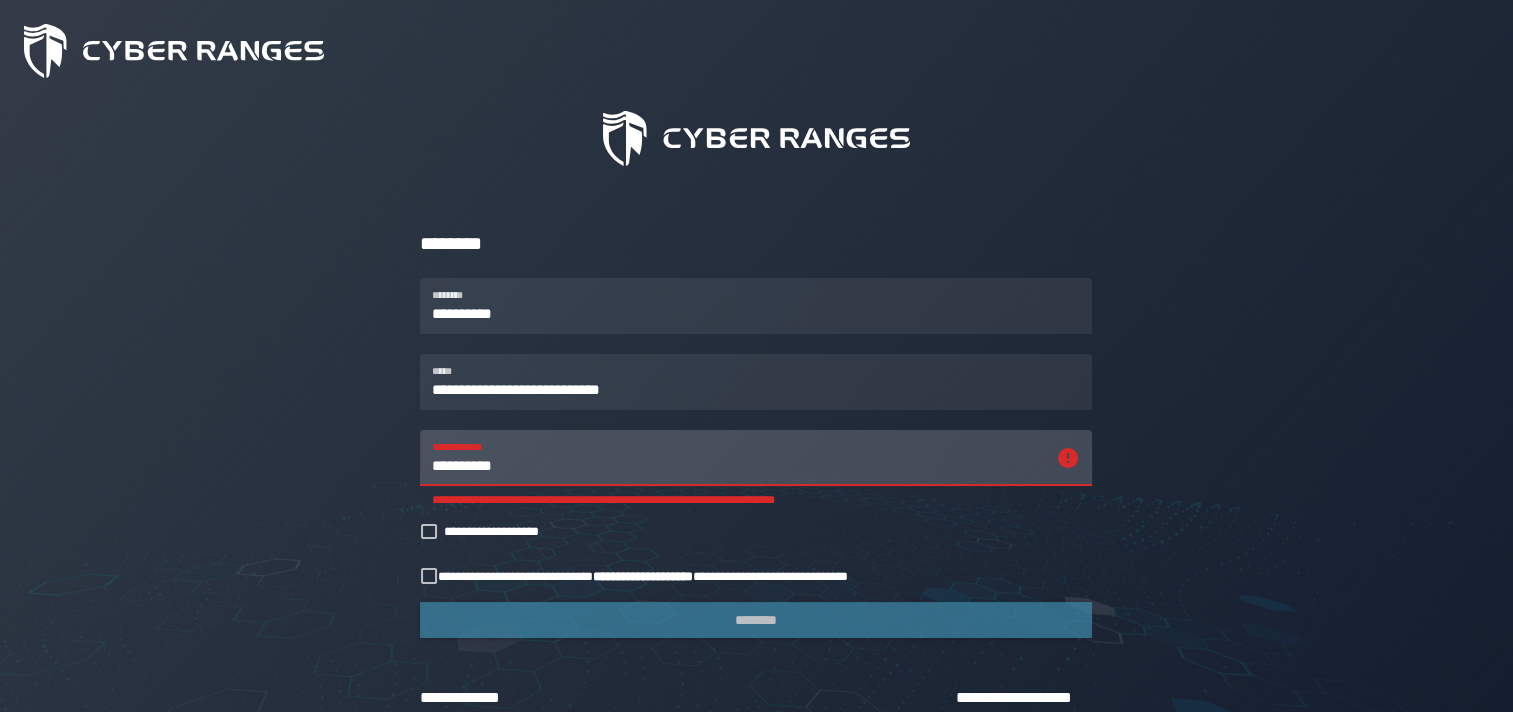 click on "**********" at bounding box center [738, 458] 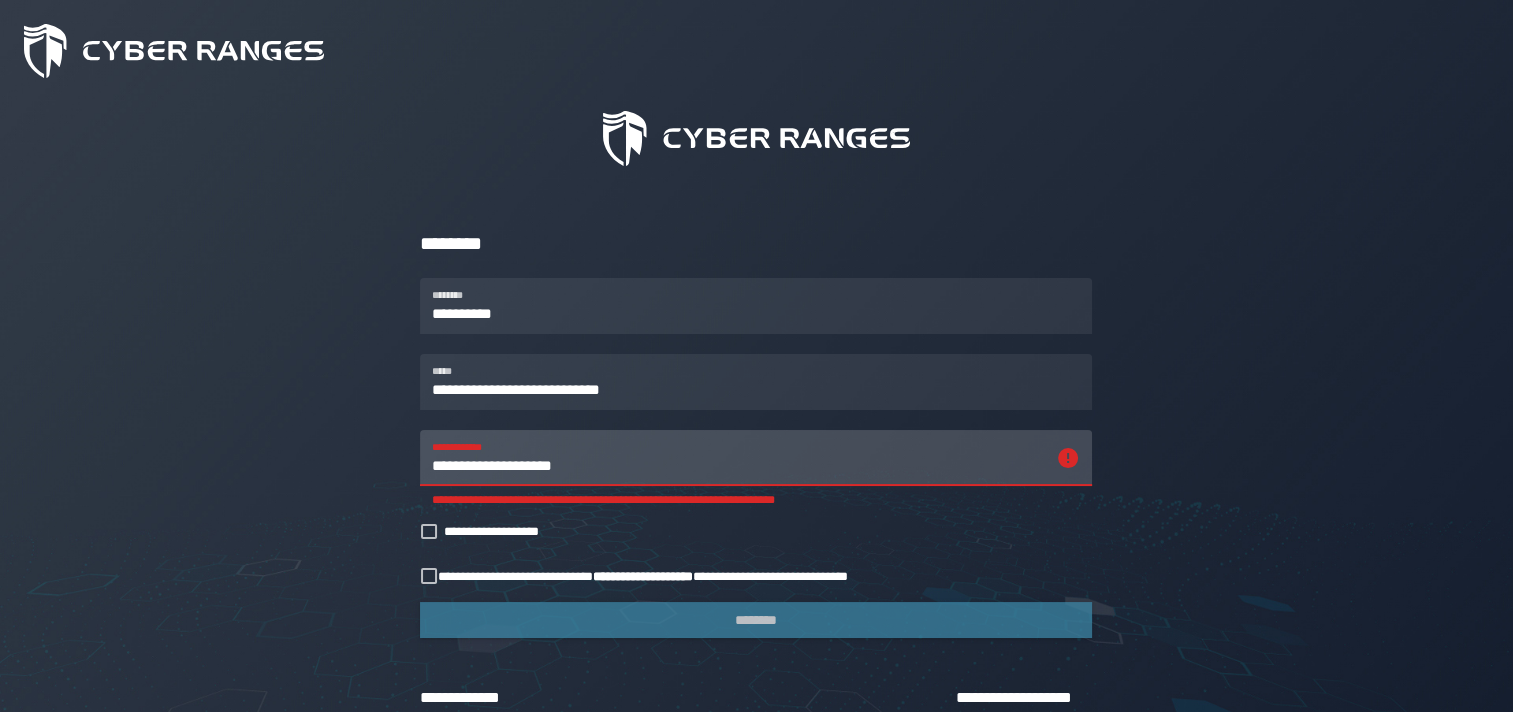 drag, startPoint x: 619, startPoint y: 460, endPoint x: 345, endPoint y: 453, distance: 274.08942 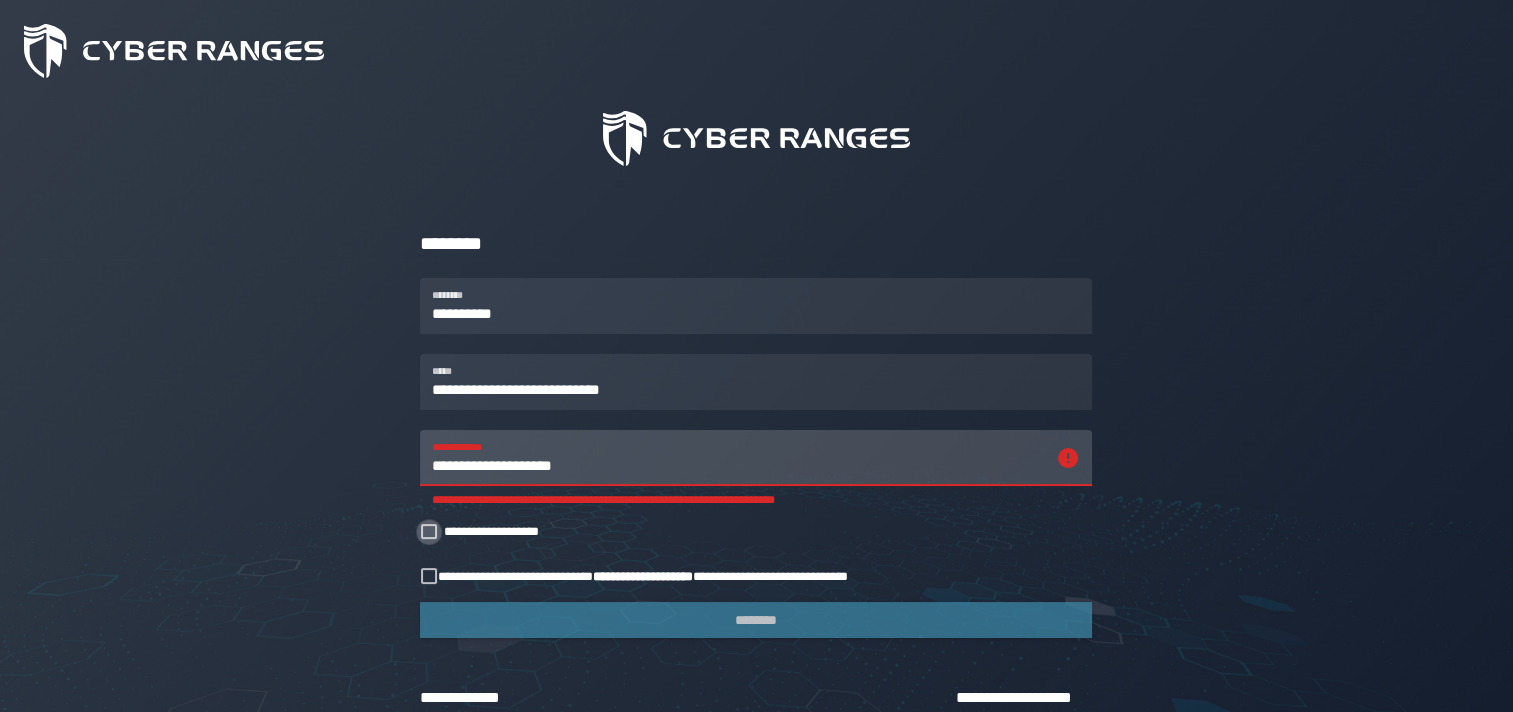 click at bounding box center (429, 532) 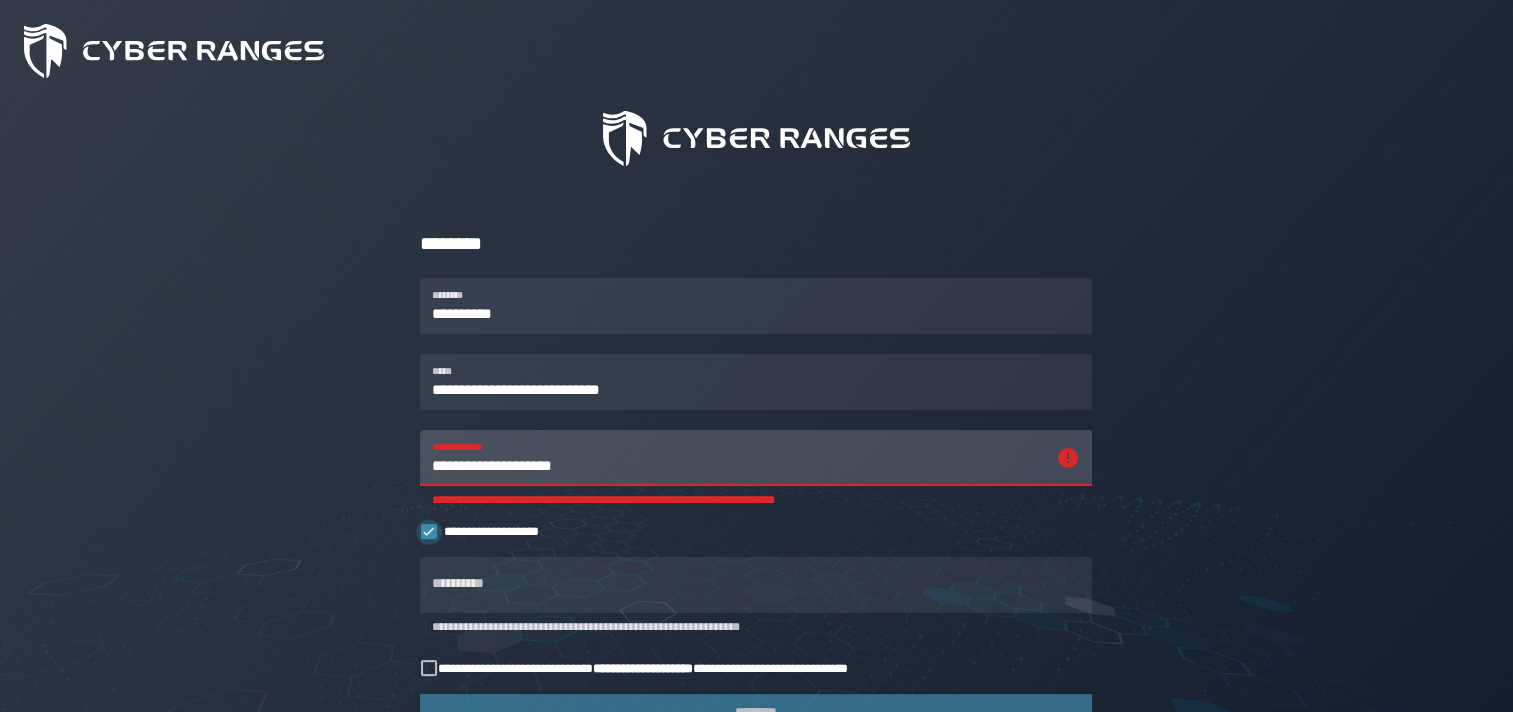 click 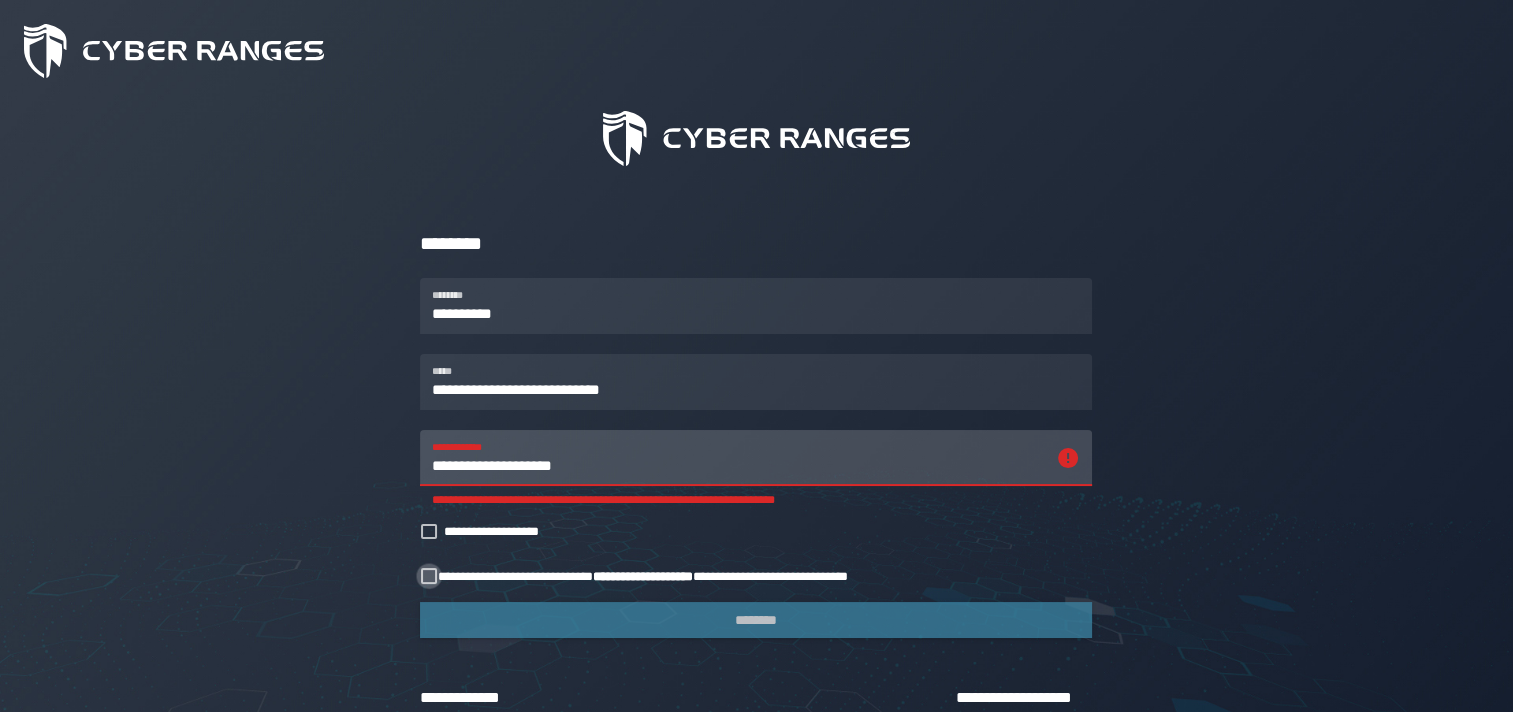 click 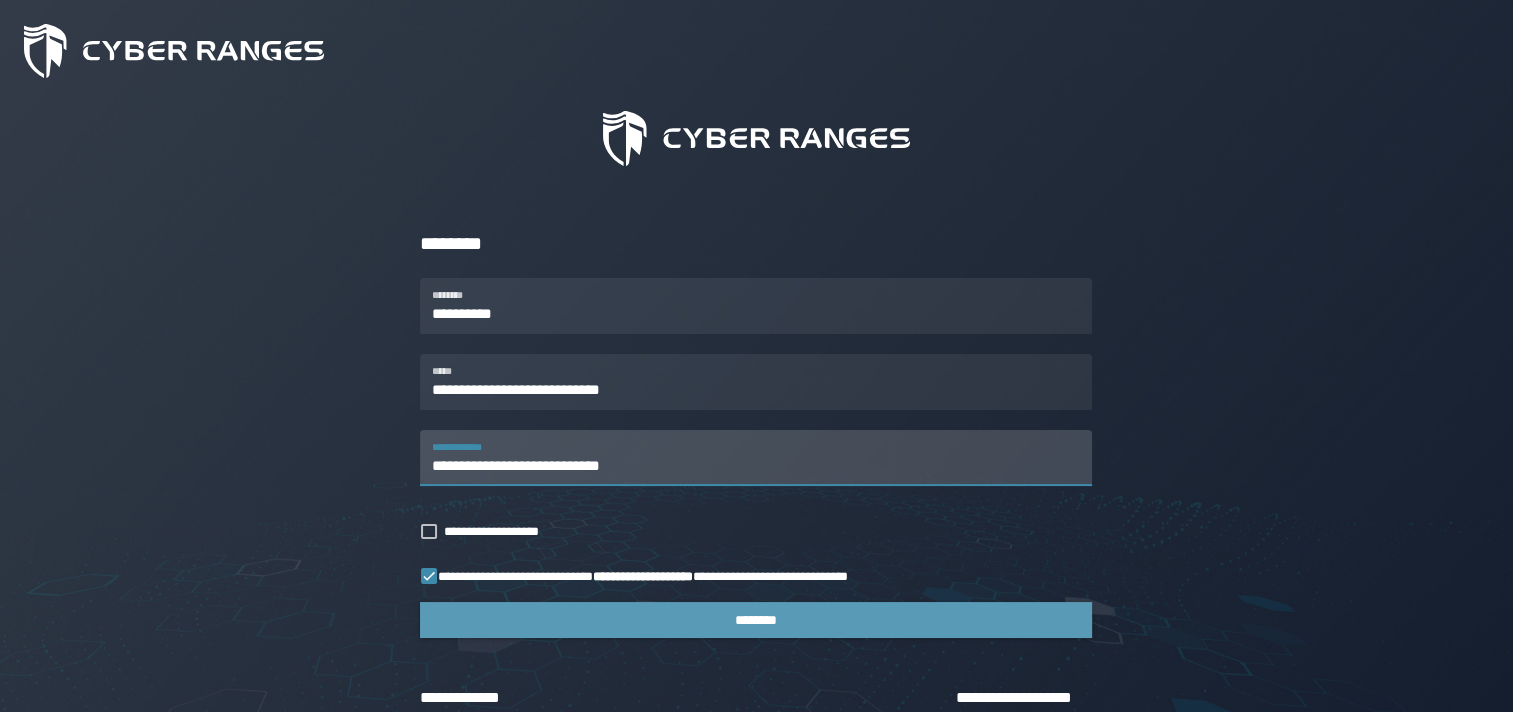 type on "**********" 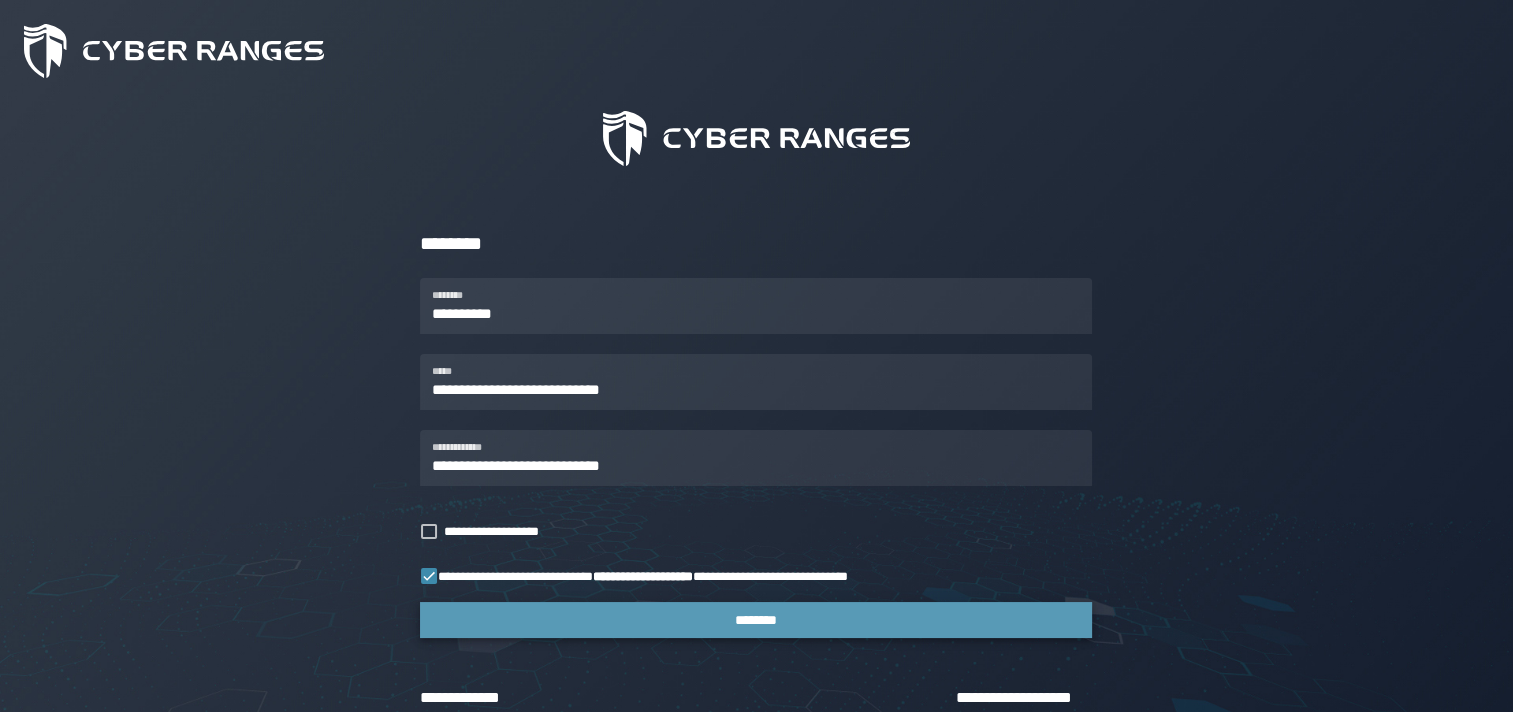 click on "********" at bounding box center (756, 620) 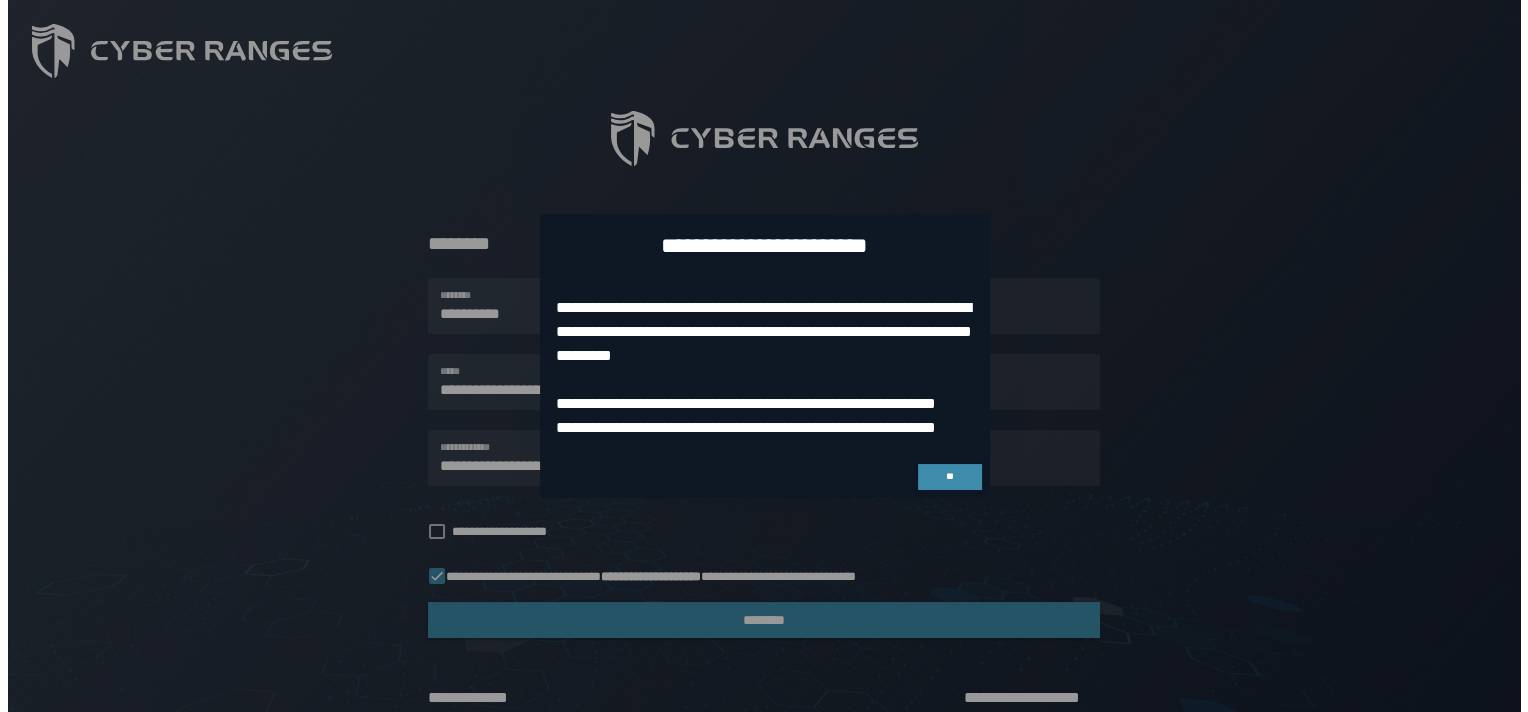 scroll, scrollTop: 0, scrollLeft: 0, axis: both 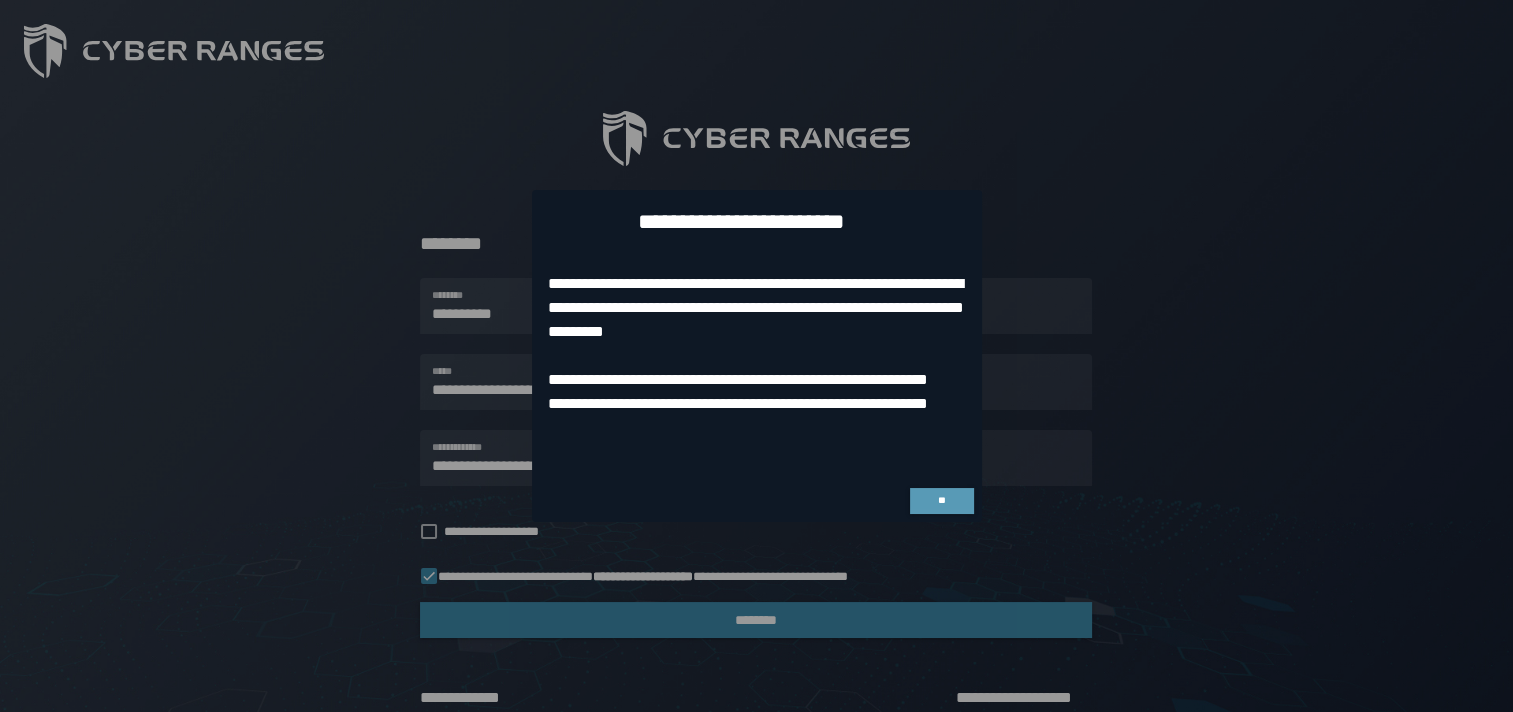 click on "**" at bounding box center (942, 501) 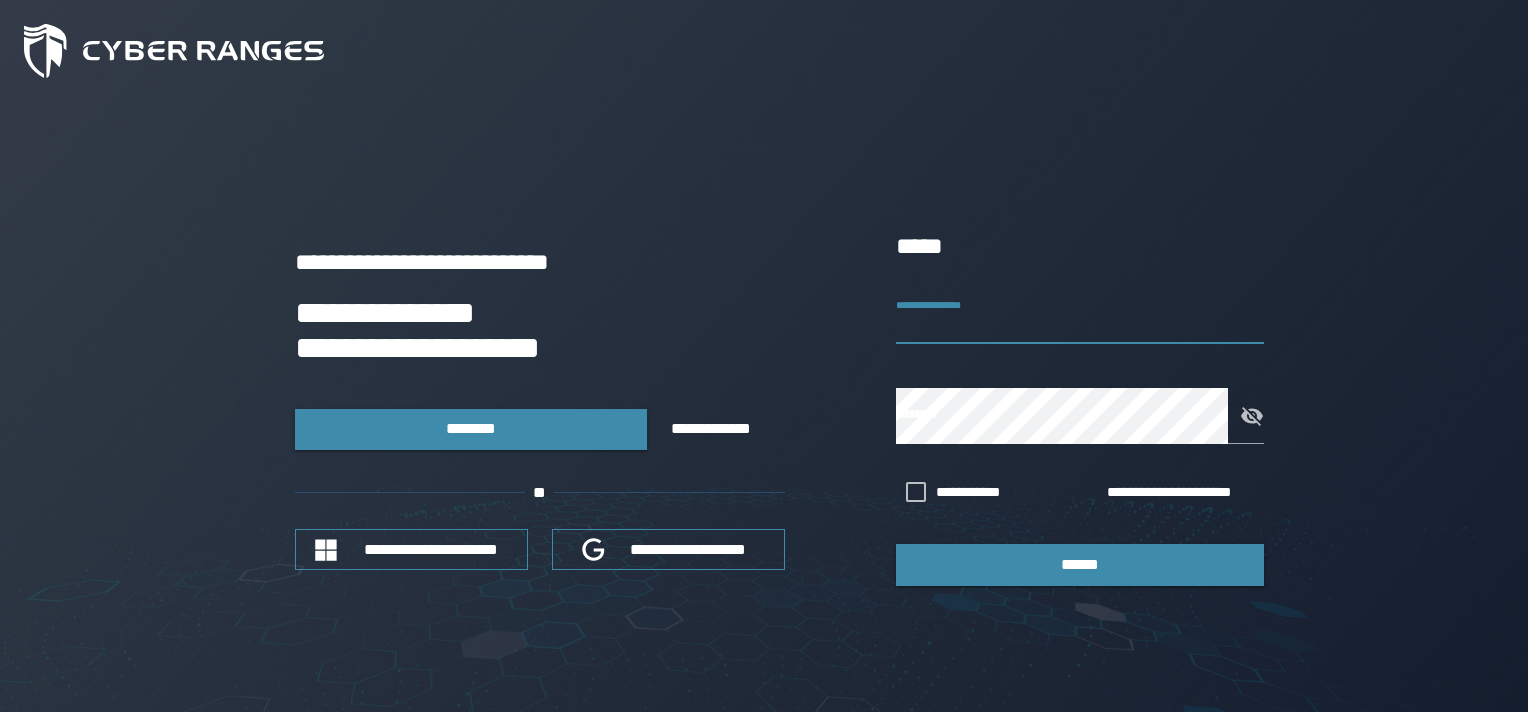 click on "**********" at bounding box center [1080, 316] 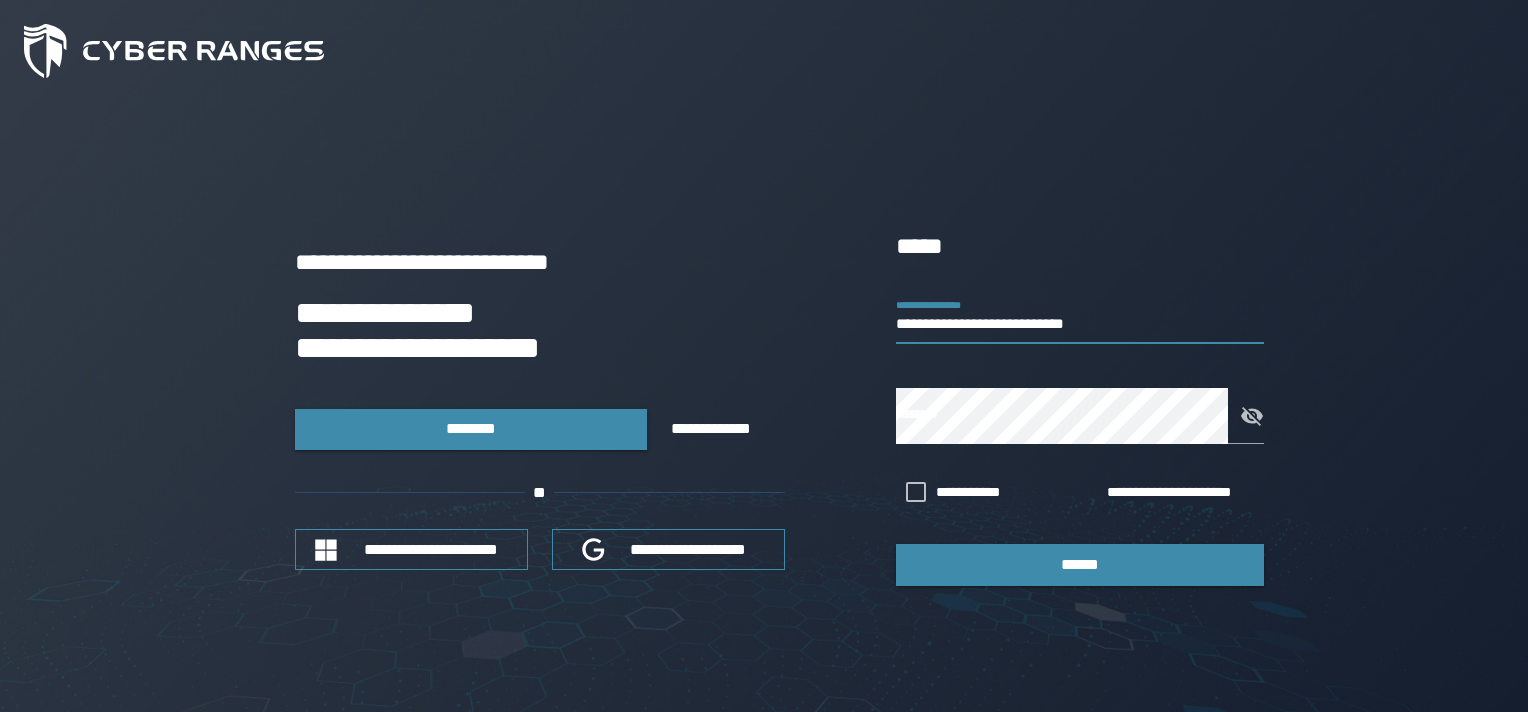 type on "**********" 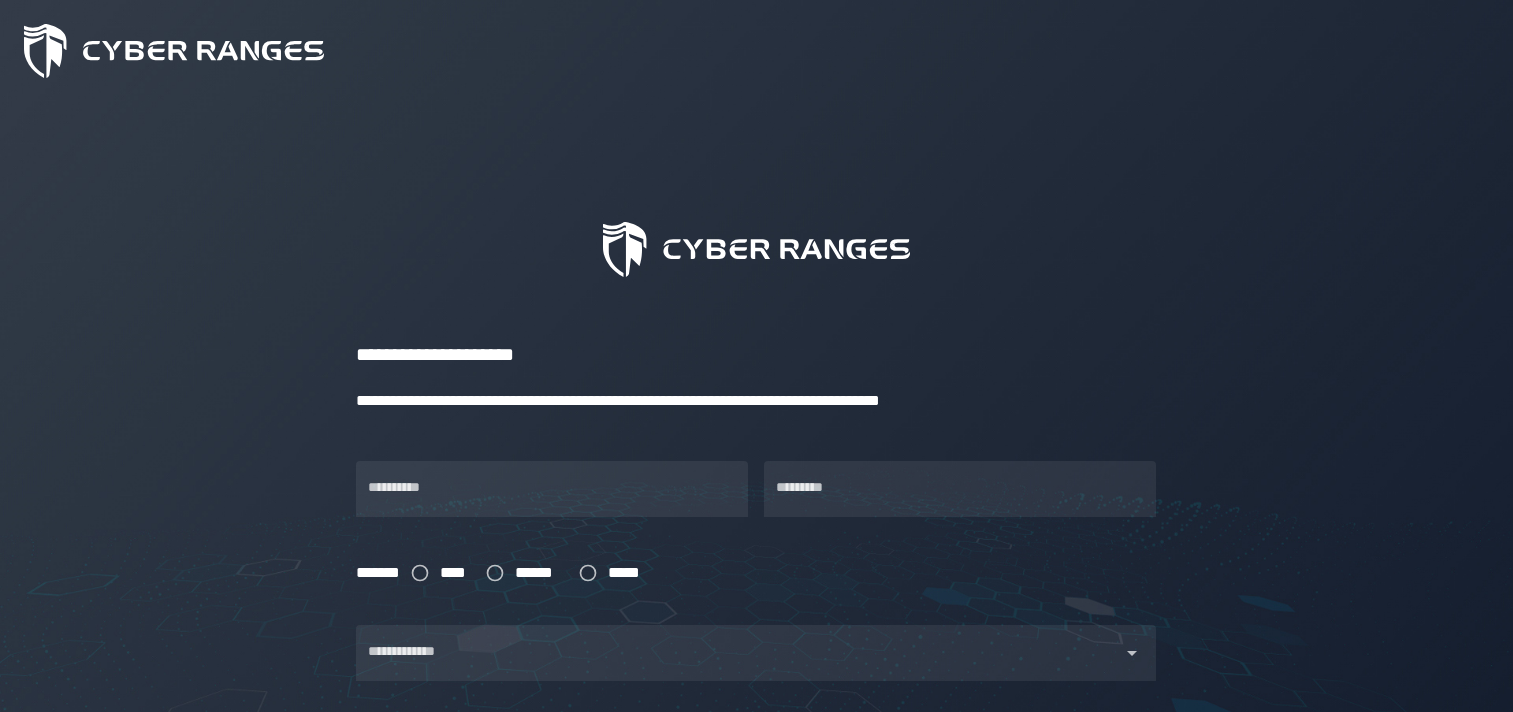 scroll, scrollTop: 0, scrollLeft: 0, axis: both 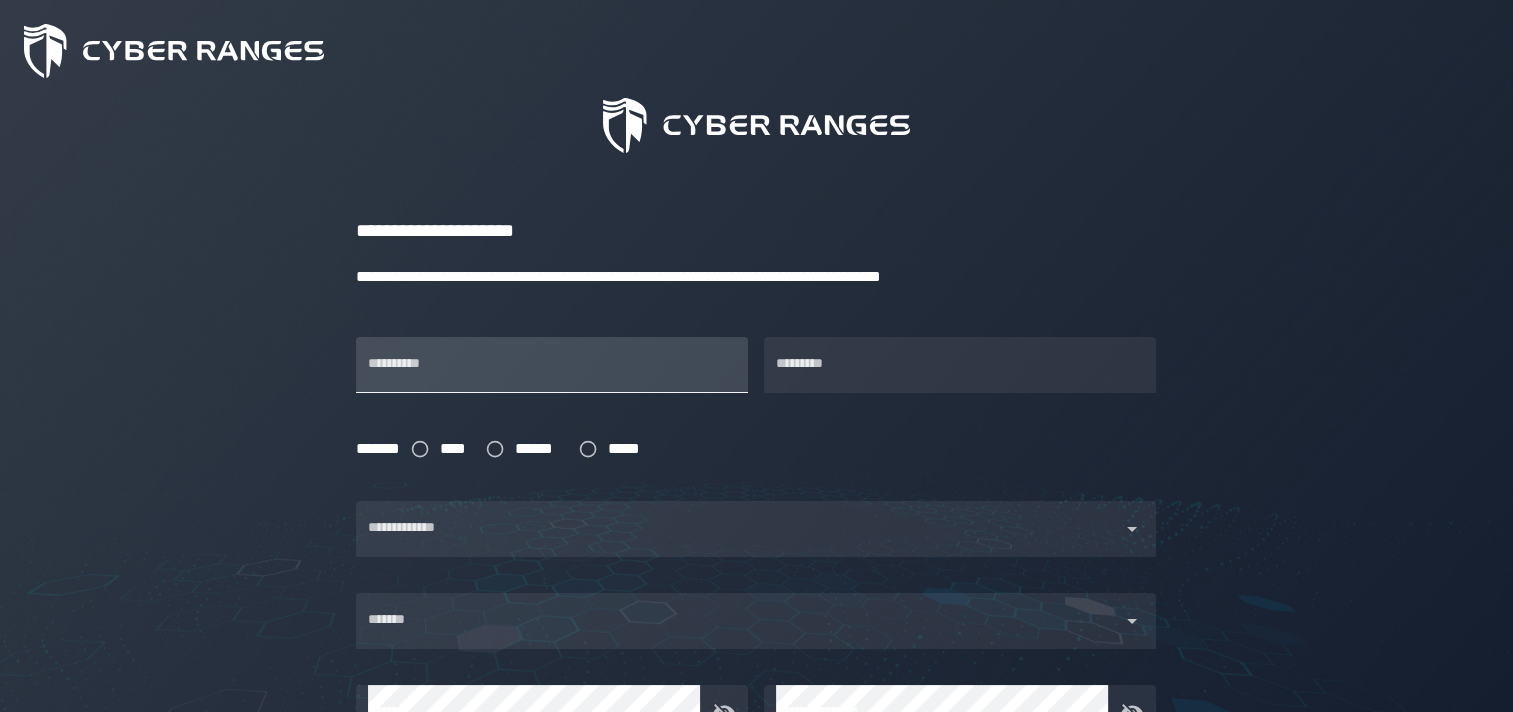 click on "**********" at bounding box center (552, 365) 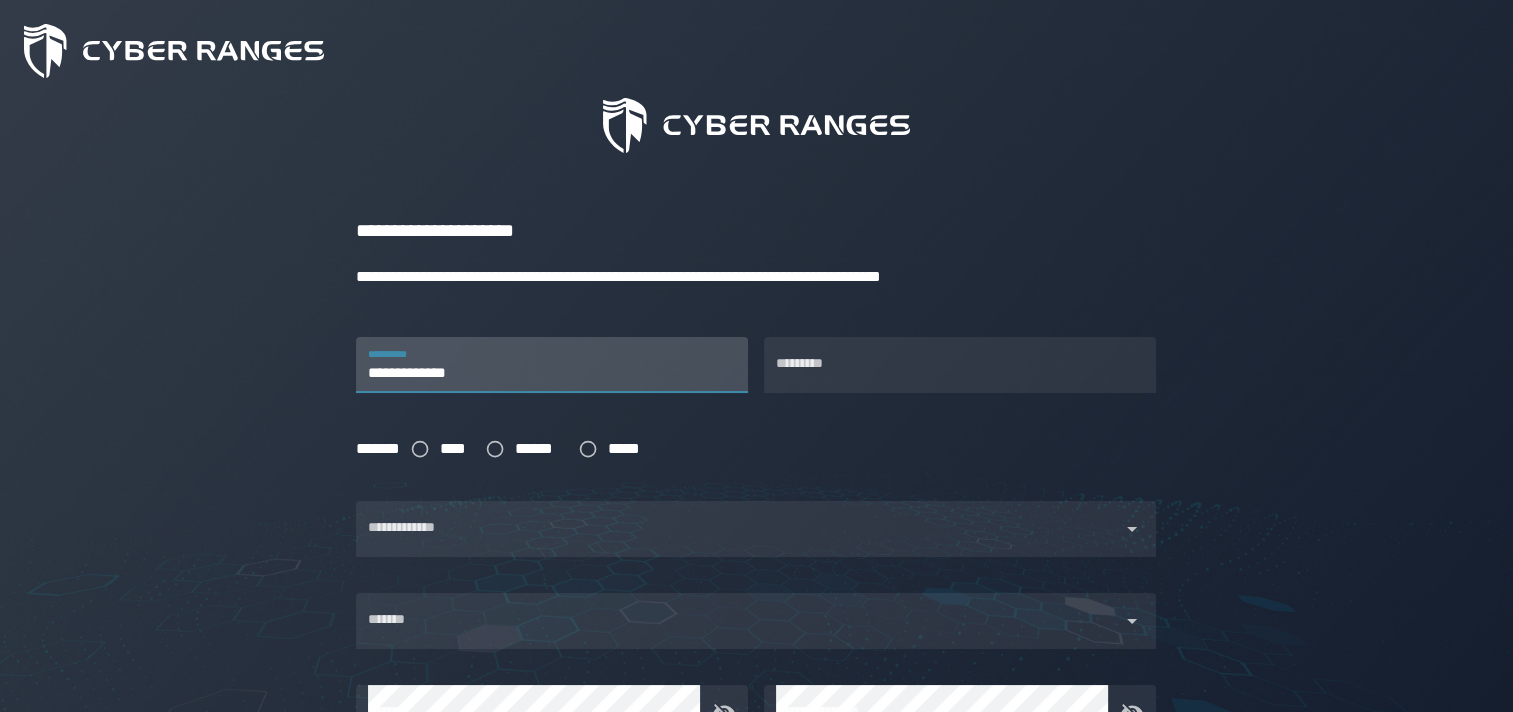 type on "**********" 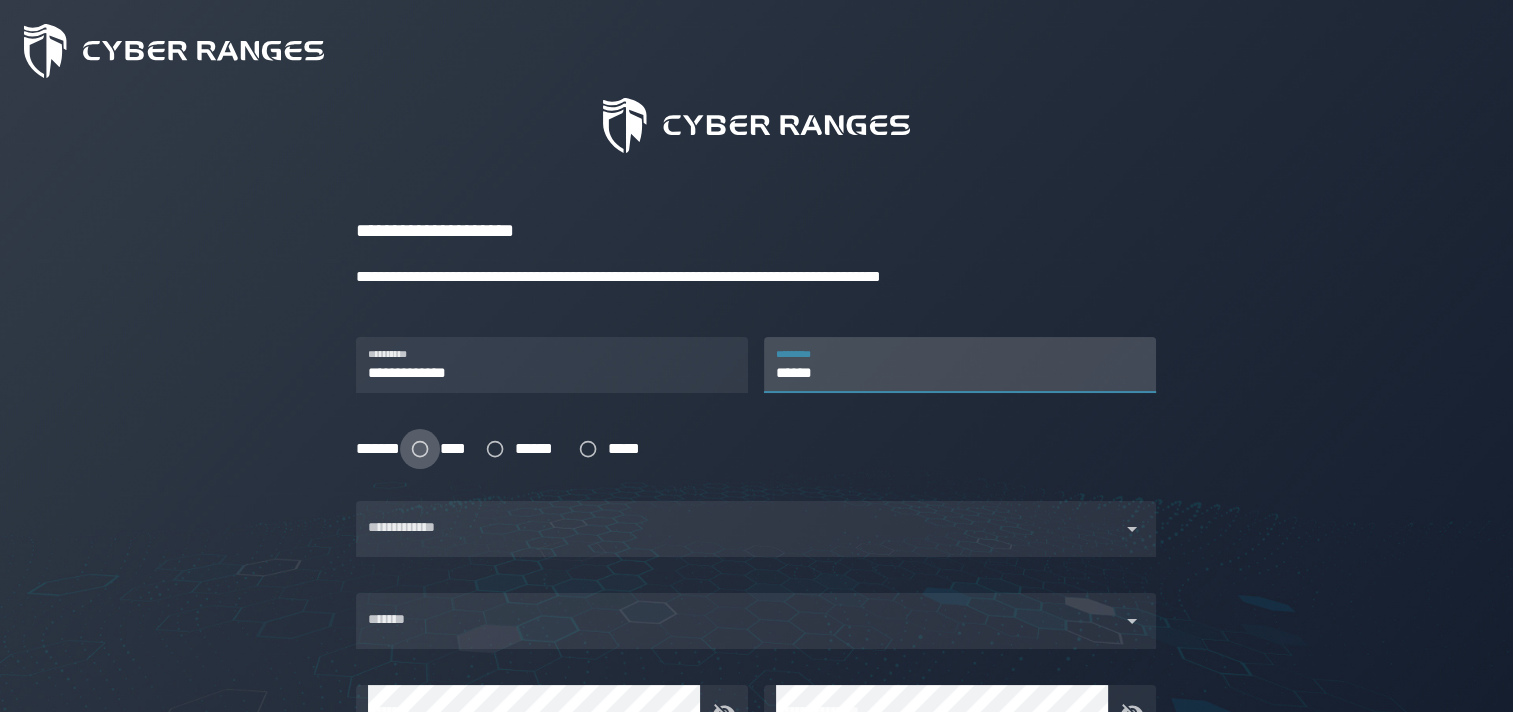 type on "******" 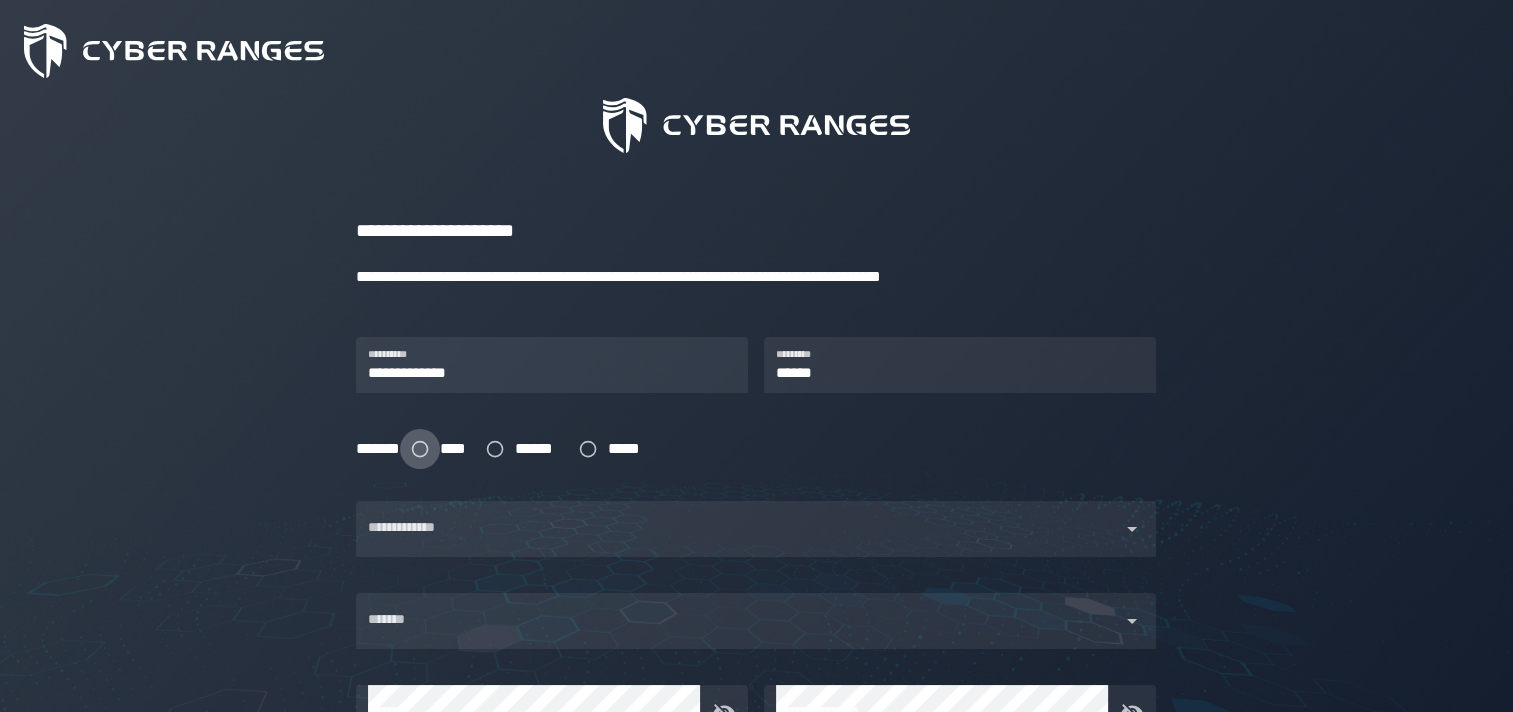 click 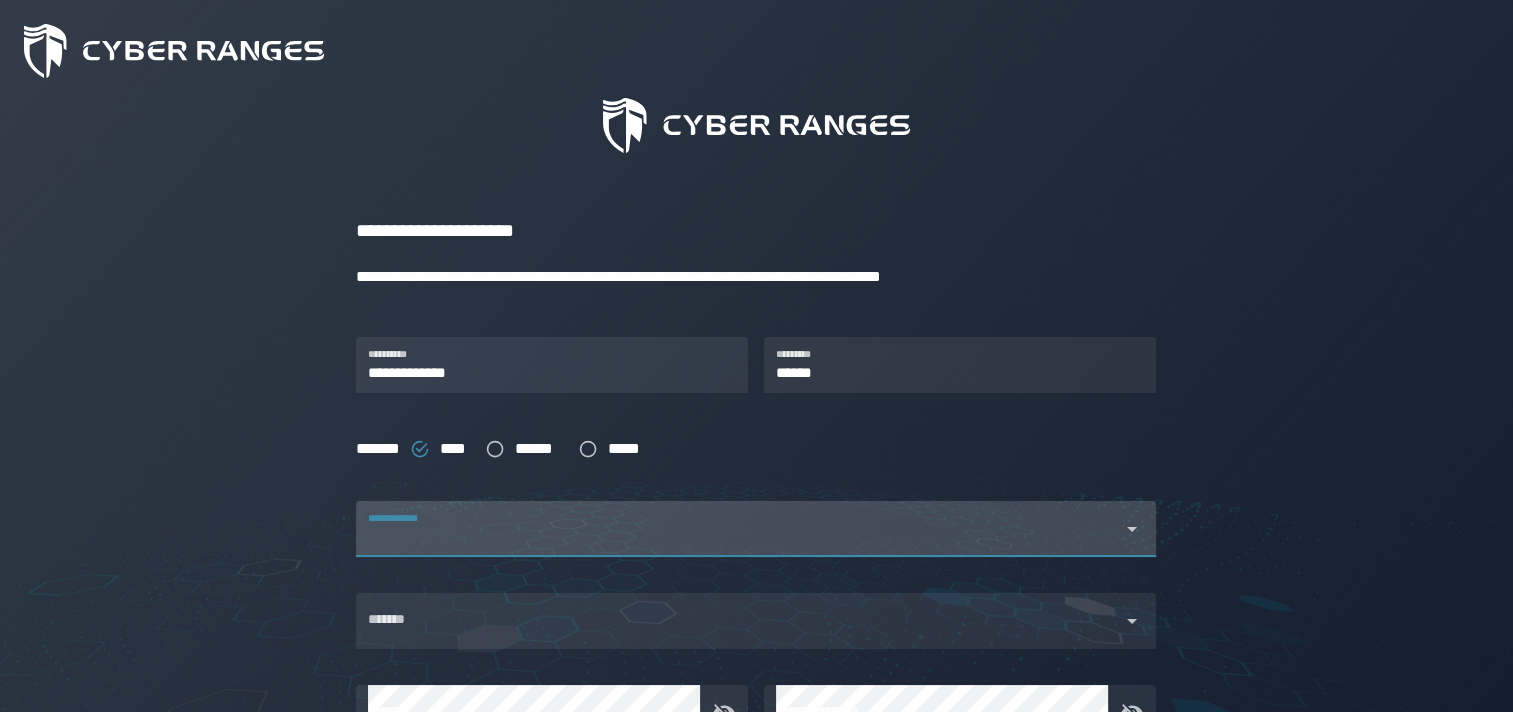 click on "**********" at bounding box center (738, 529) 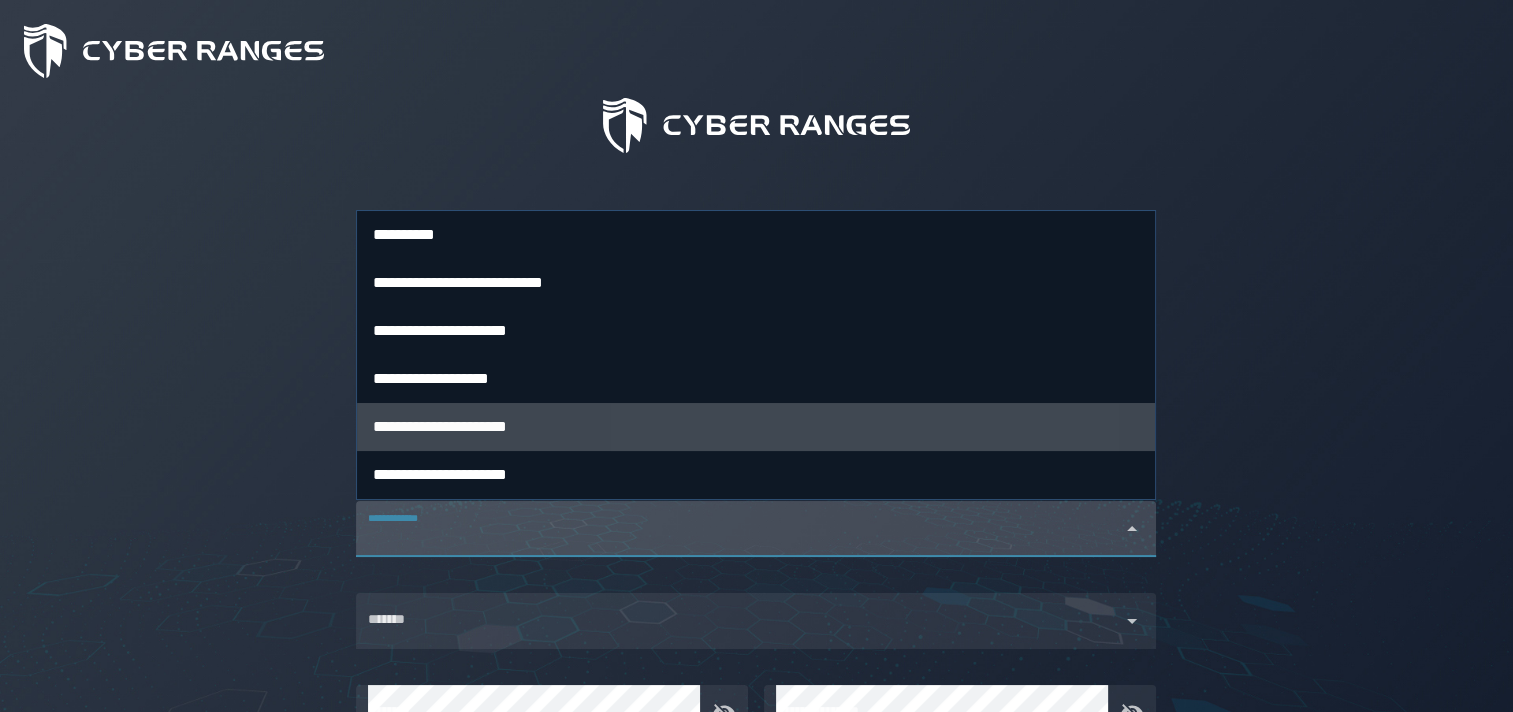 scroll, scrollTop: 224, scrollLeft: 0, axis: vertical 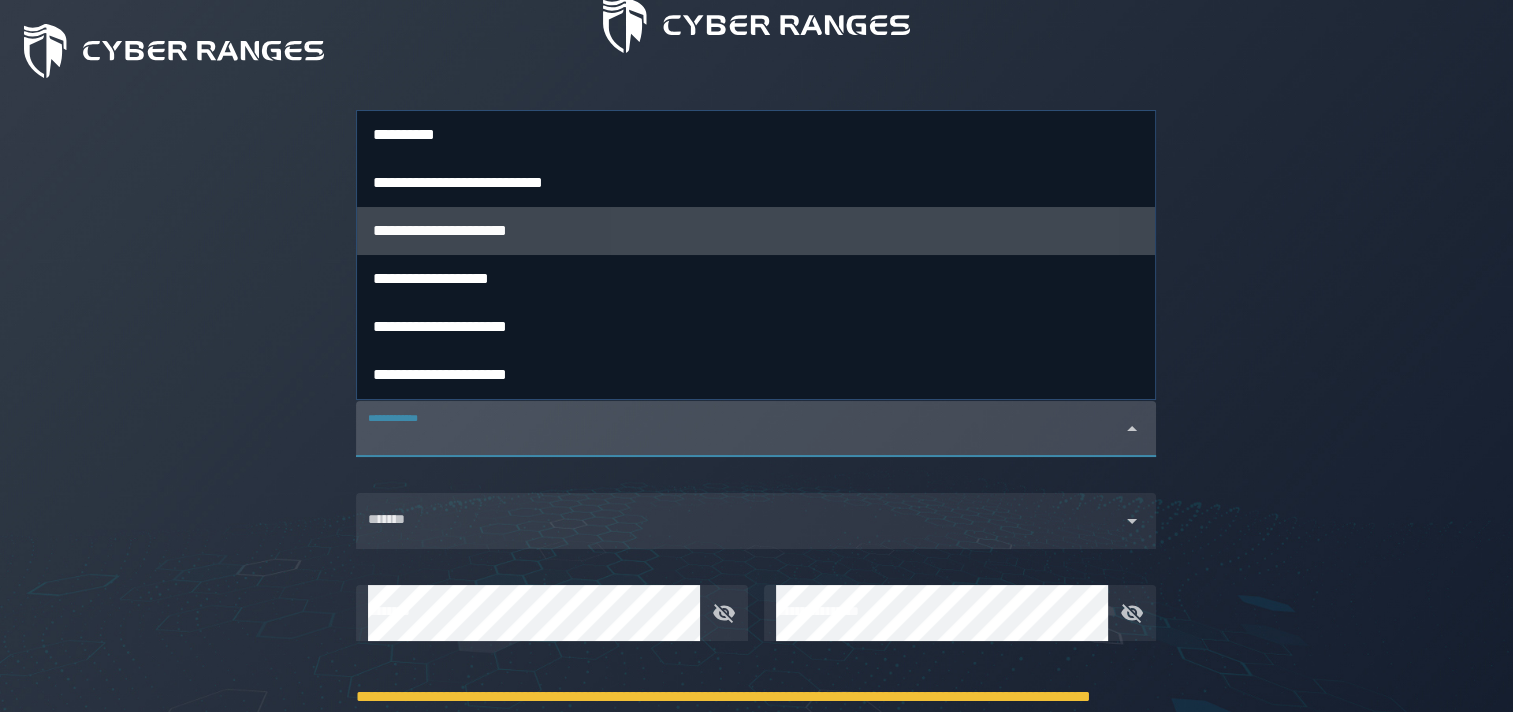 click on "**********" at bounding box center [440, 231] 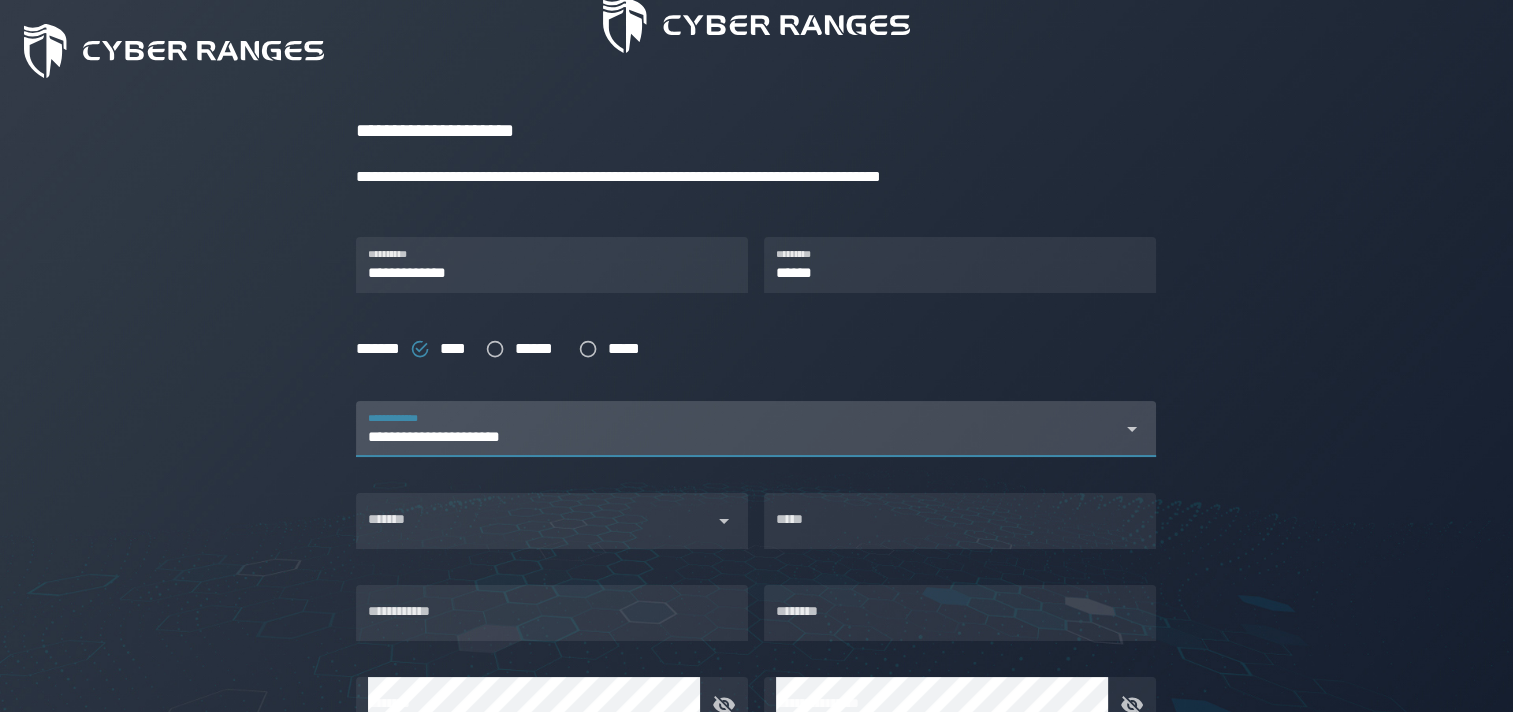 click on "**********" 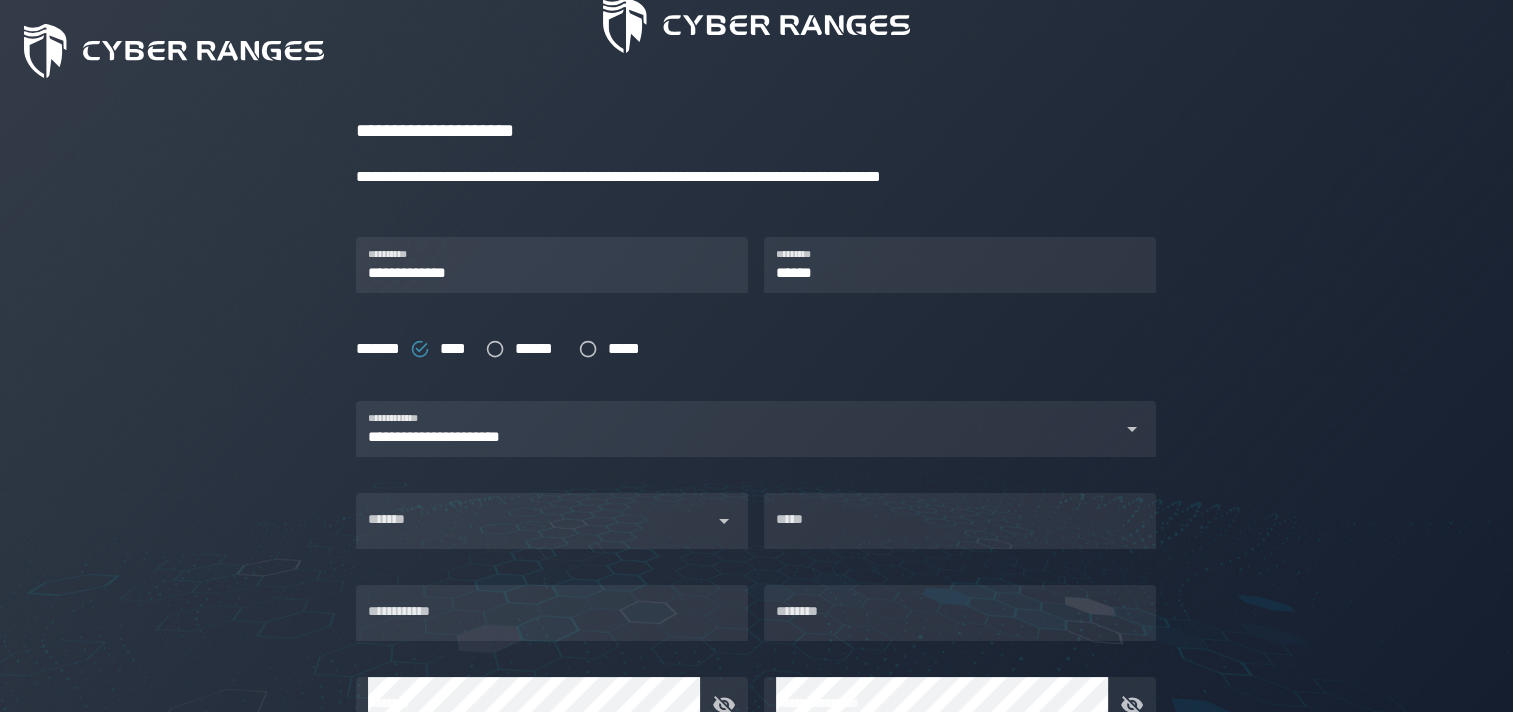 scroll, scrollTop: 516, scrollLeft: 0, axis: vertical 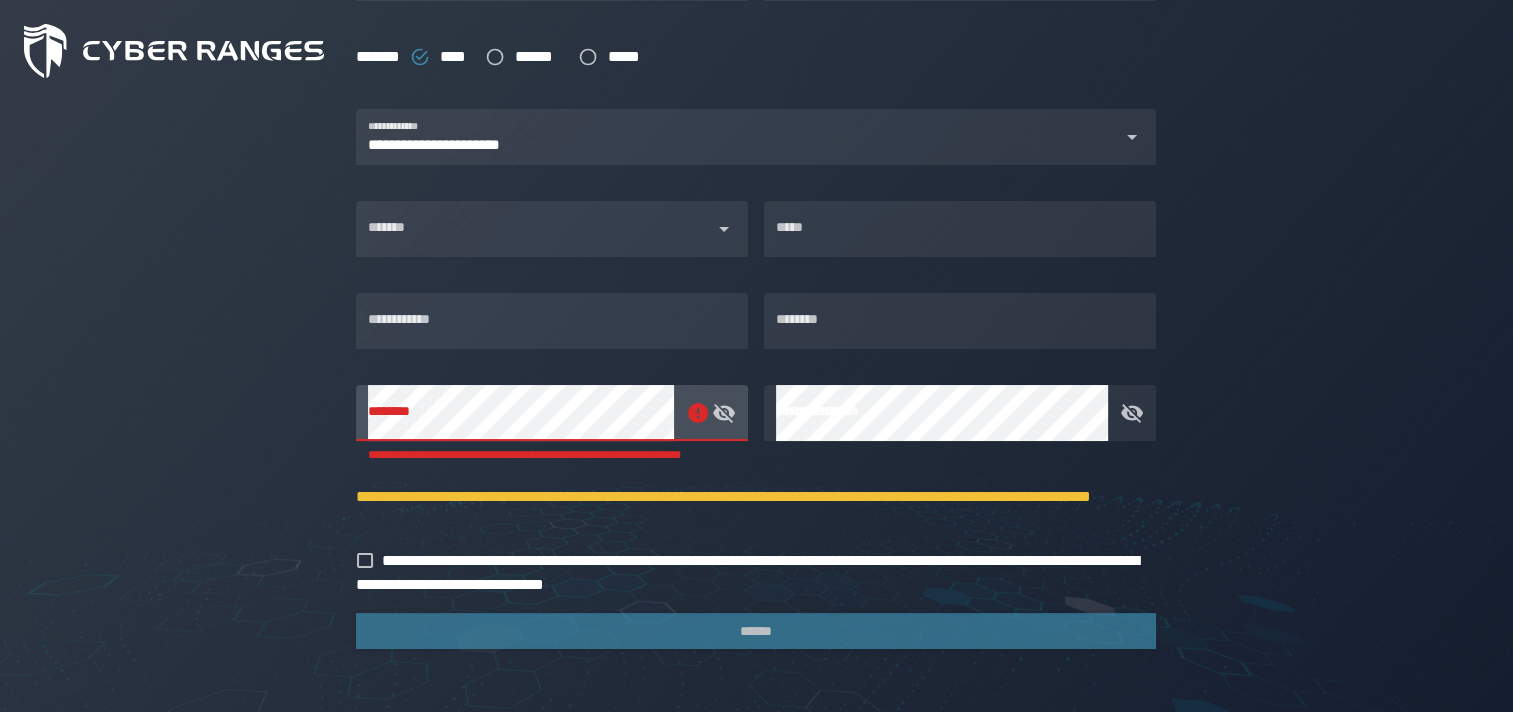 click on "**********" 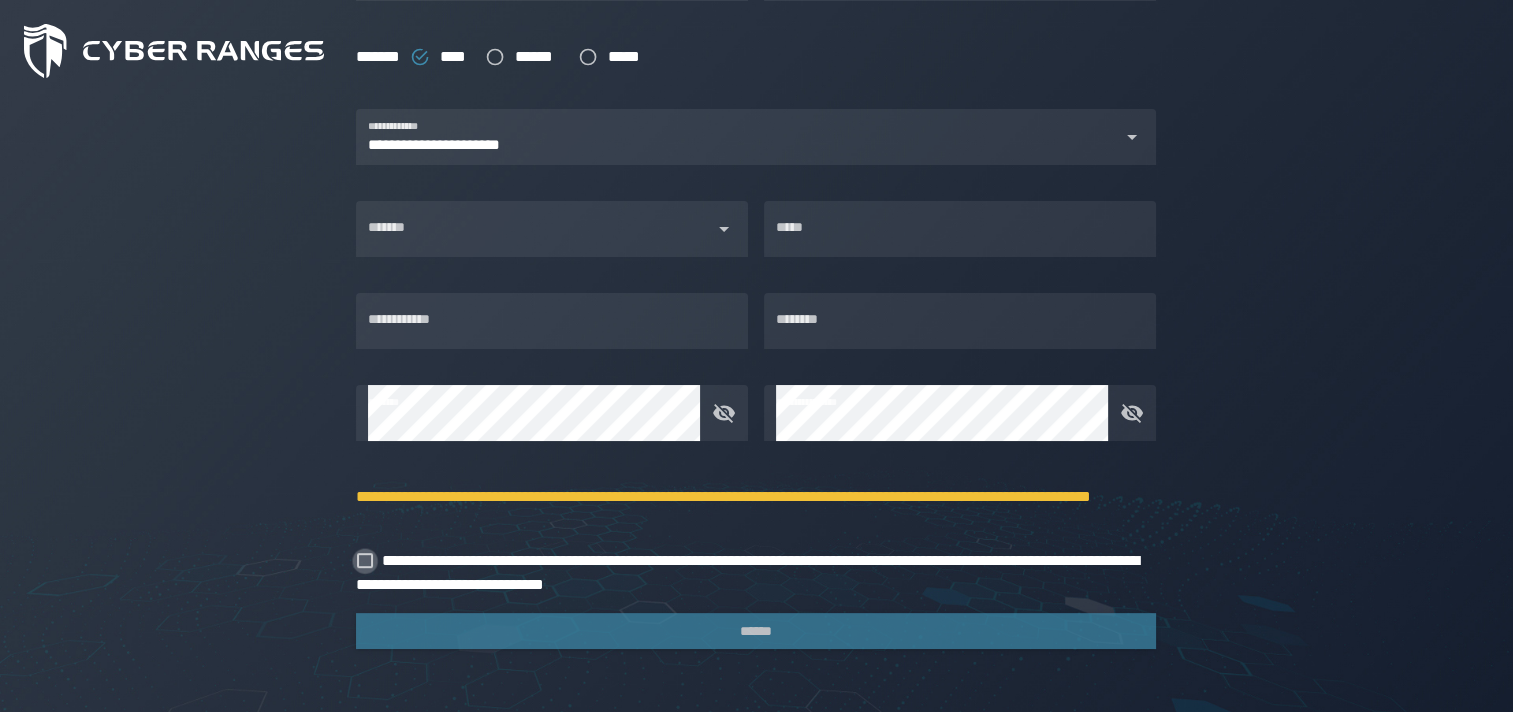 click at bounding box center [365, 561] 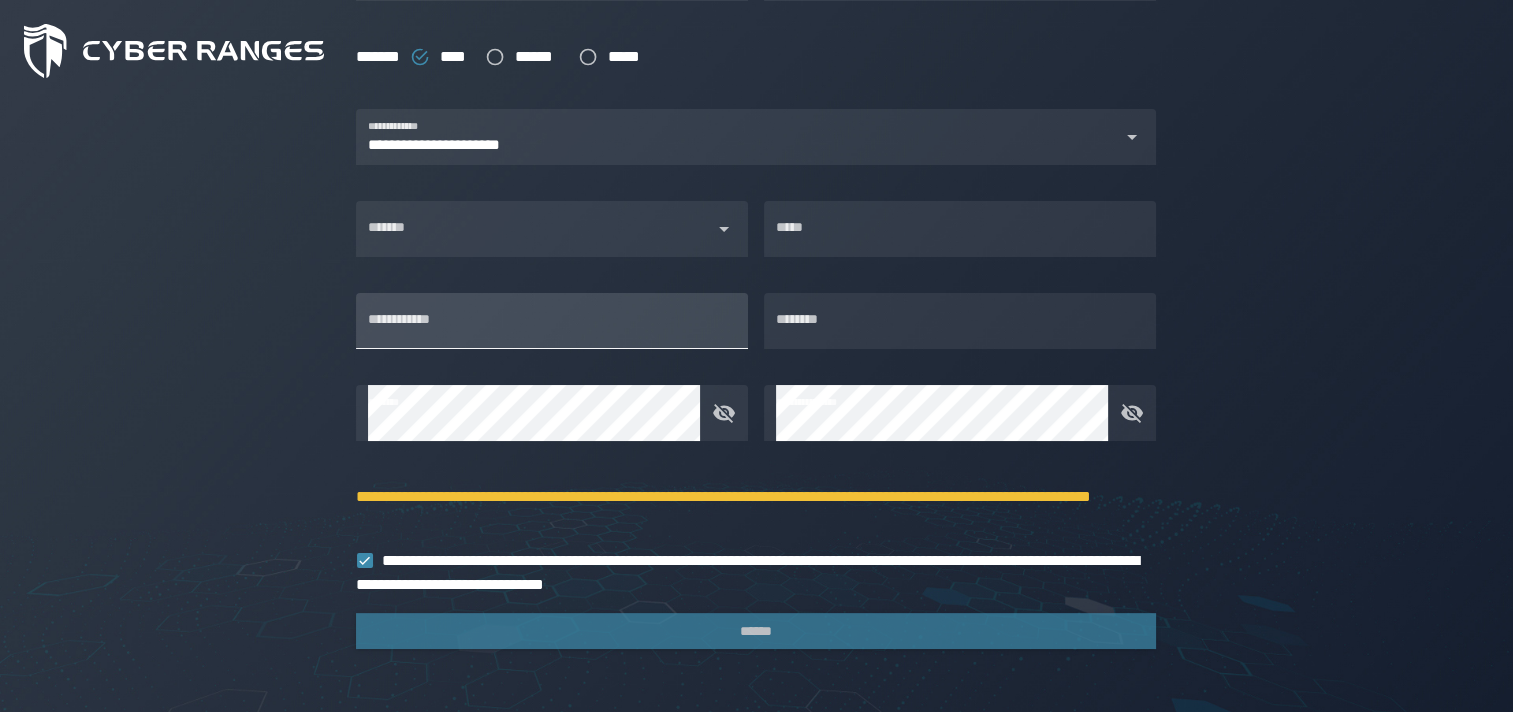 click on "**********" at bounding box center (552, 321) 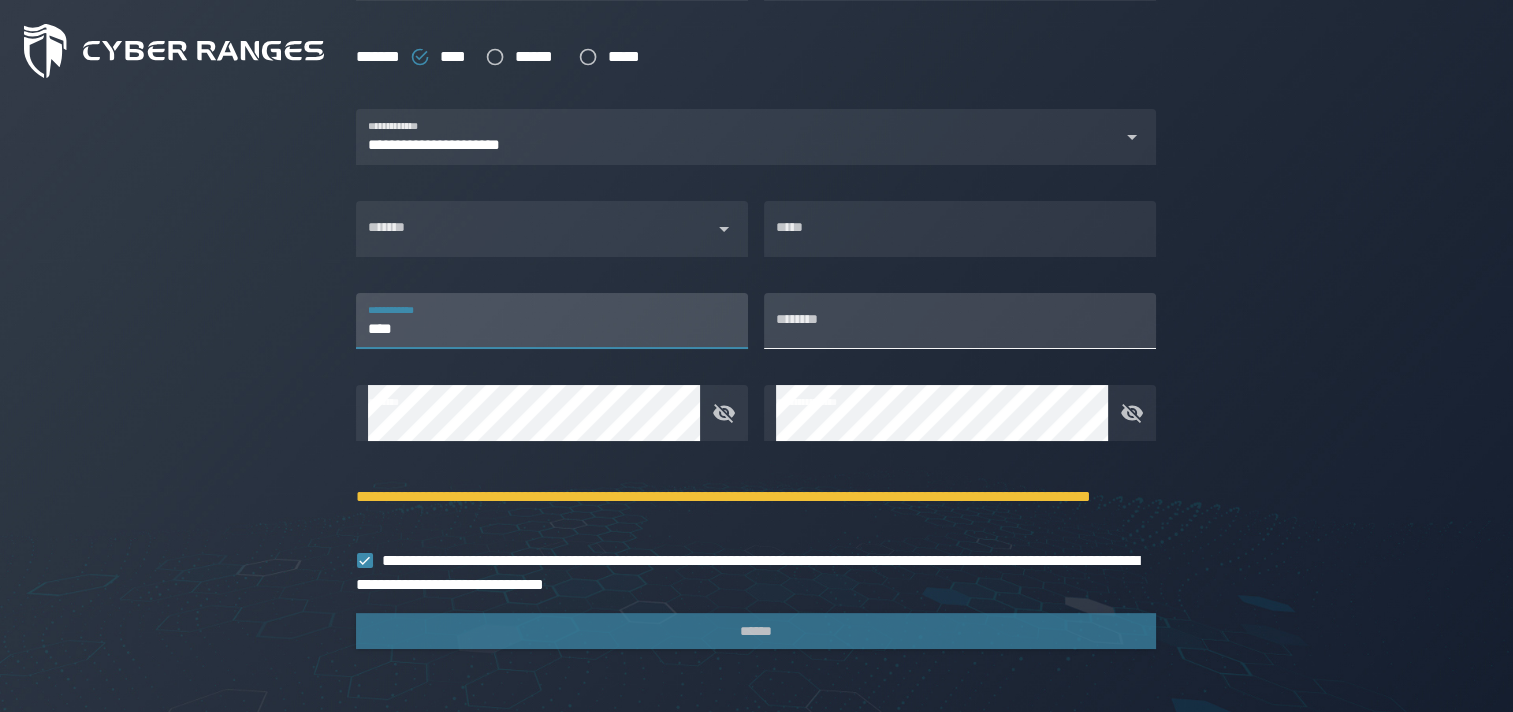 type on "****" 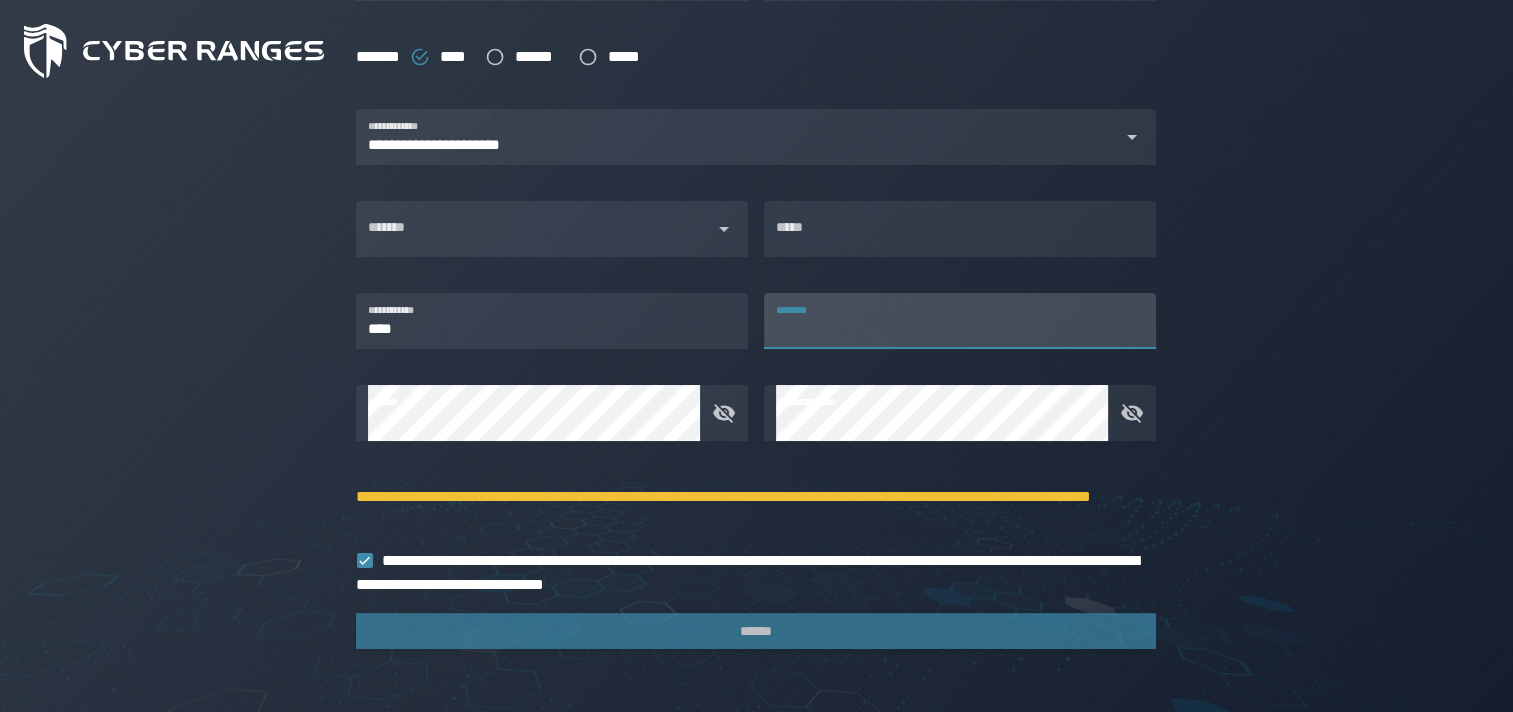 click on "********" at bounding box center (960, 321) 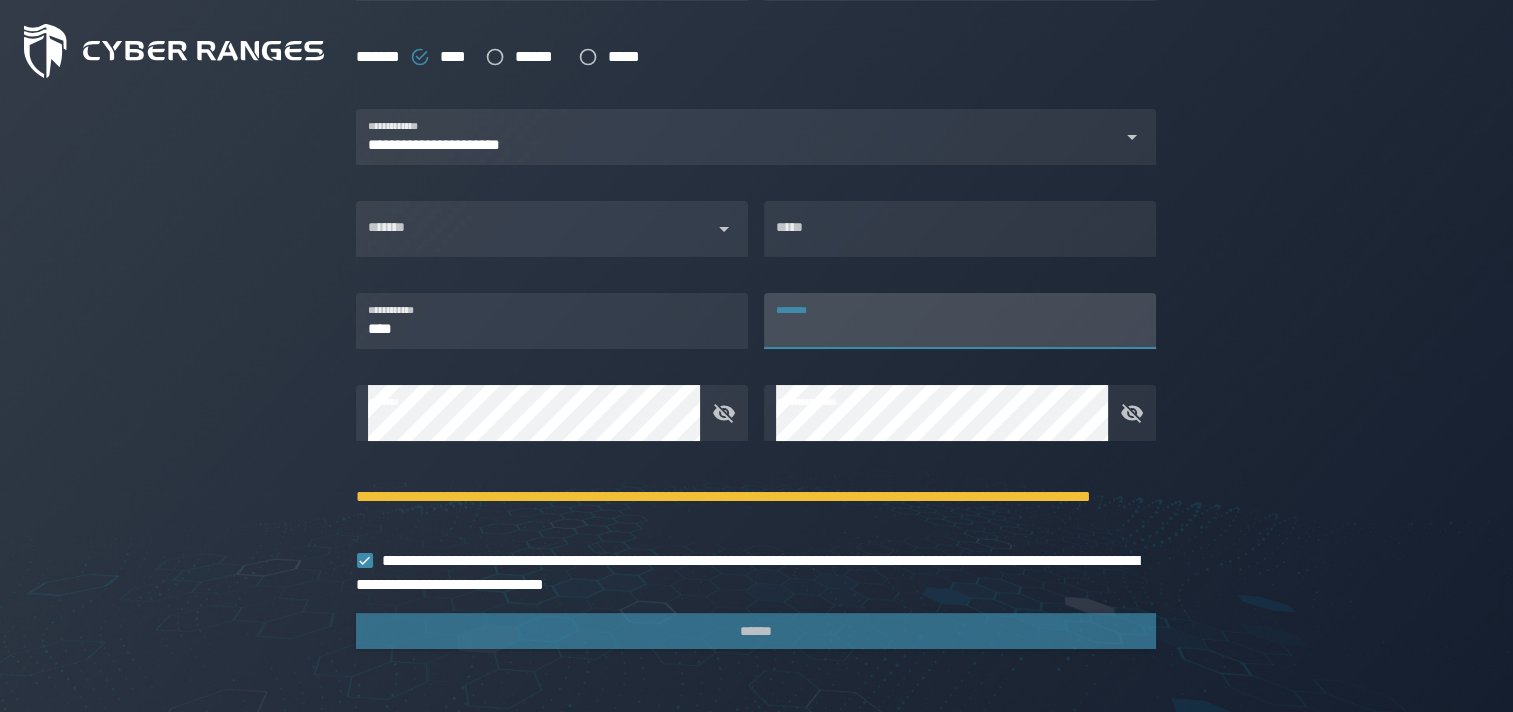 click on "**********" 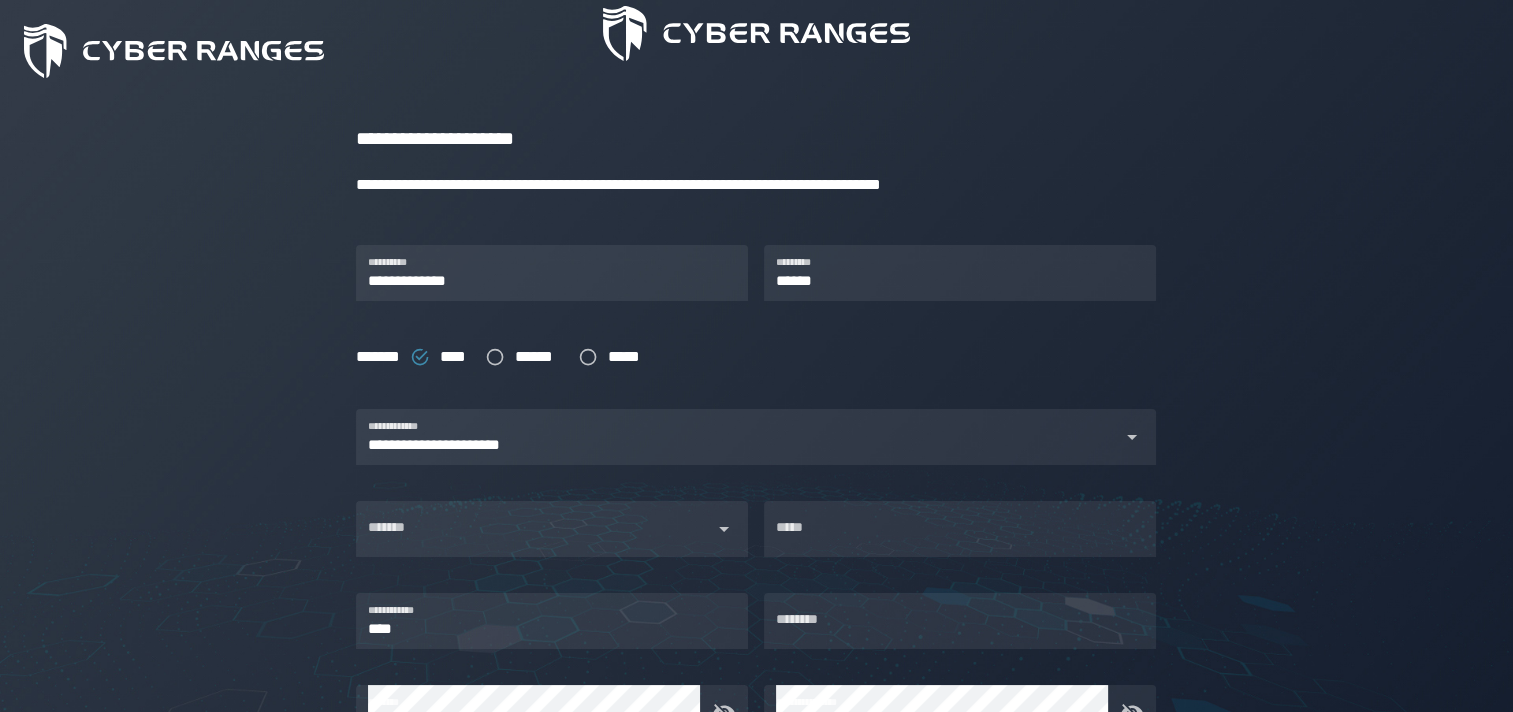 scroll, scrollTop: 416, scrollLeft: 0, axis: vertical 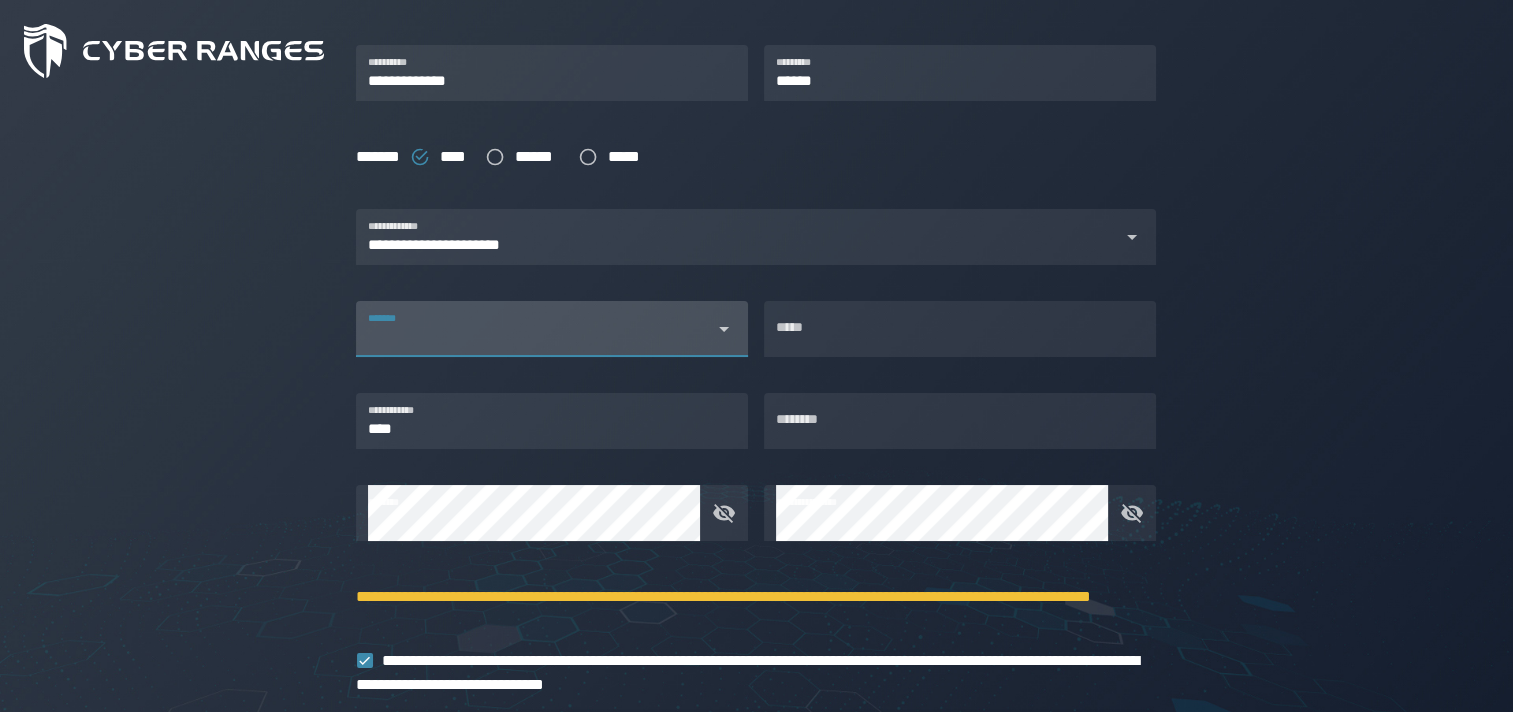 click at bounding box center [534, 341] 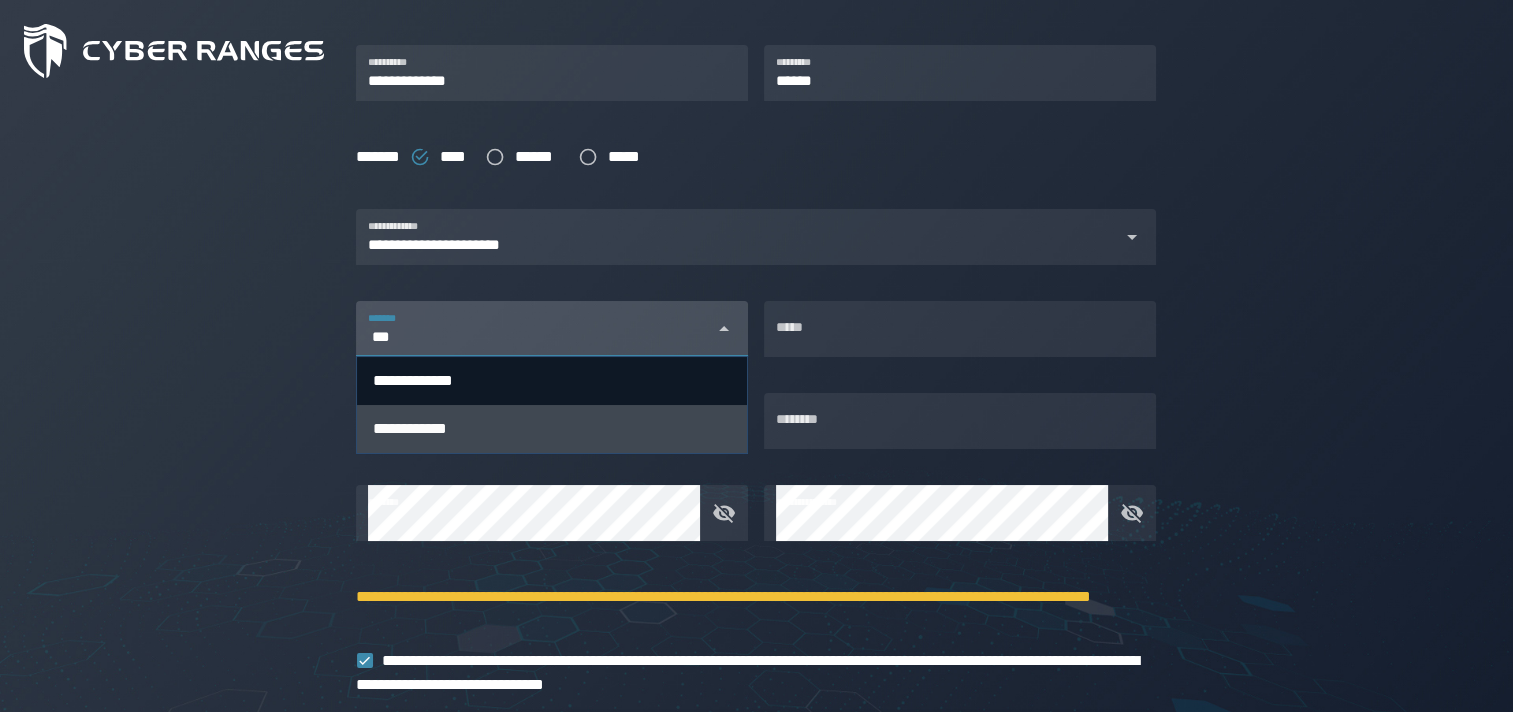 type on "***" 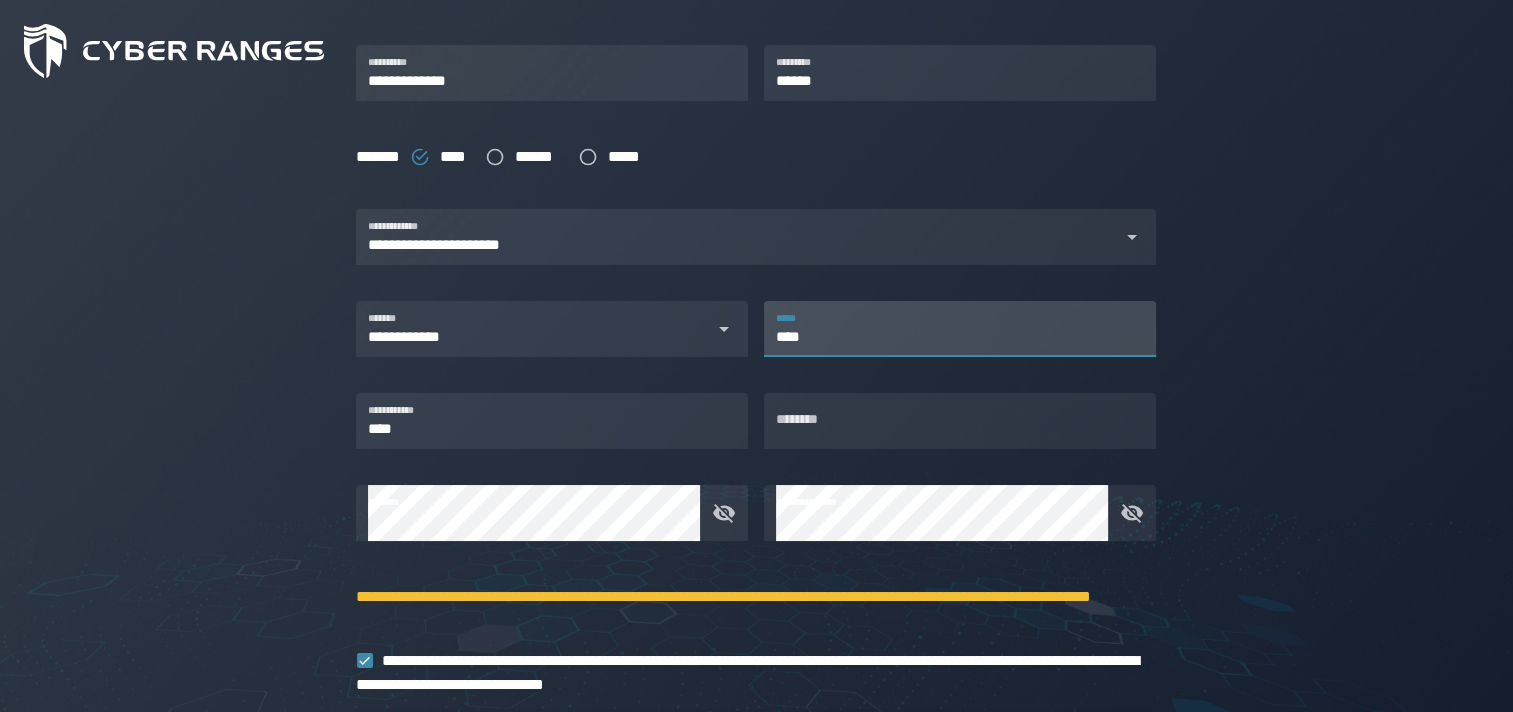 click on "****" at bounding box center (960, 329) 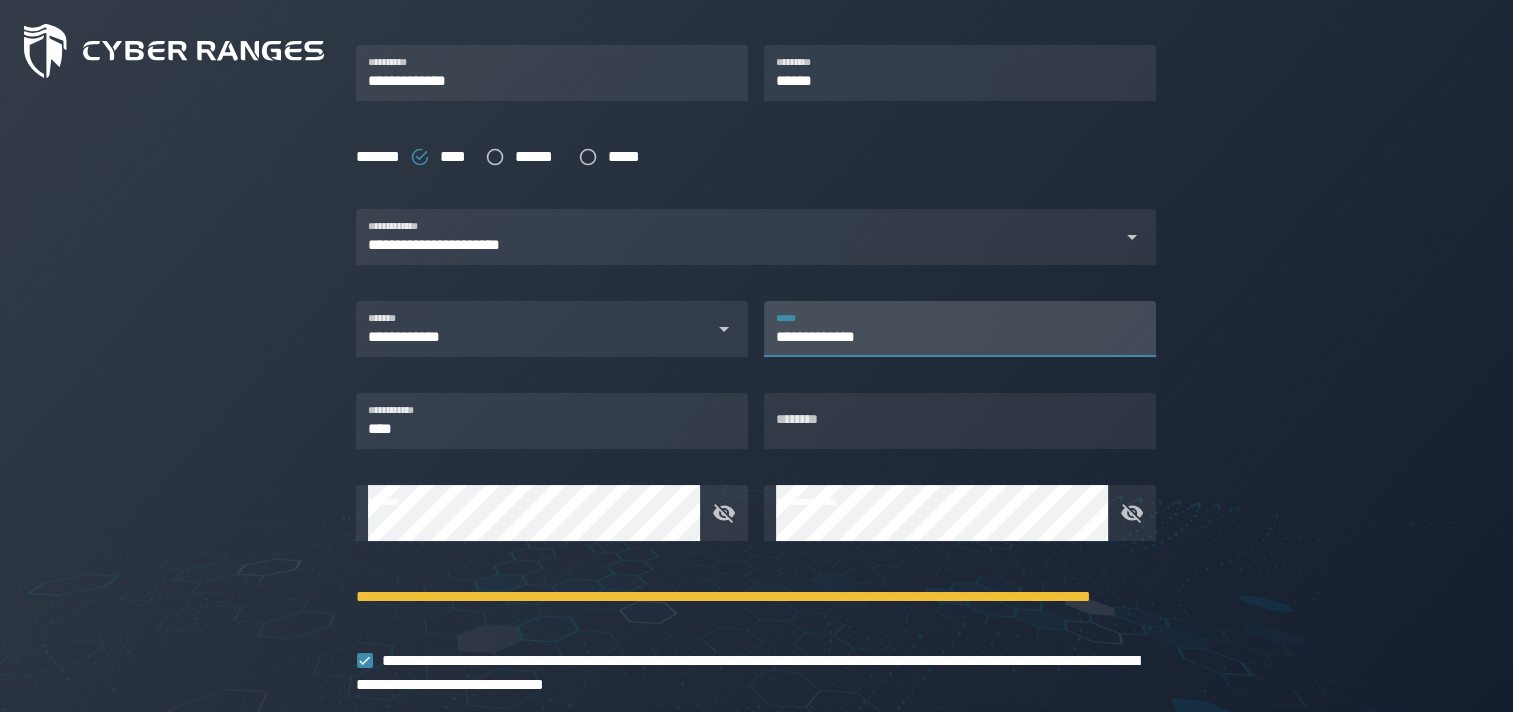 type on "**********" 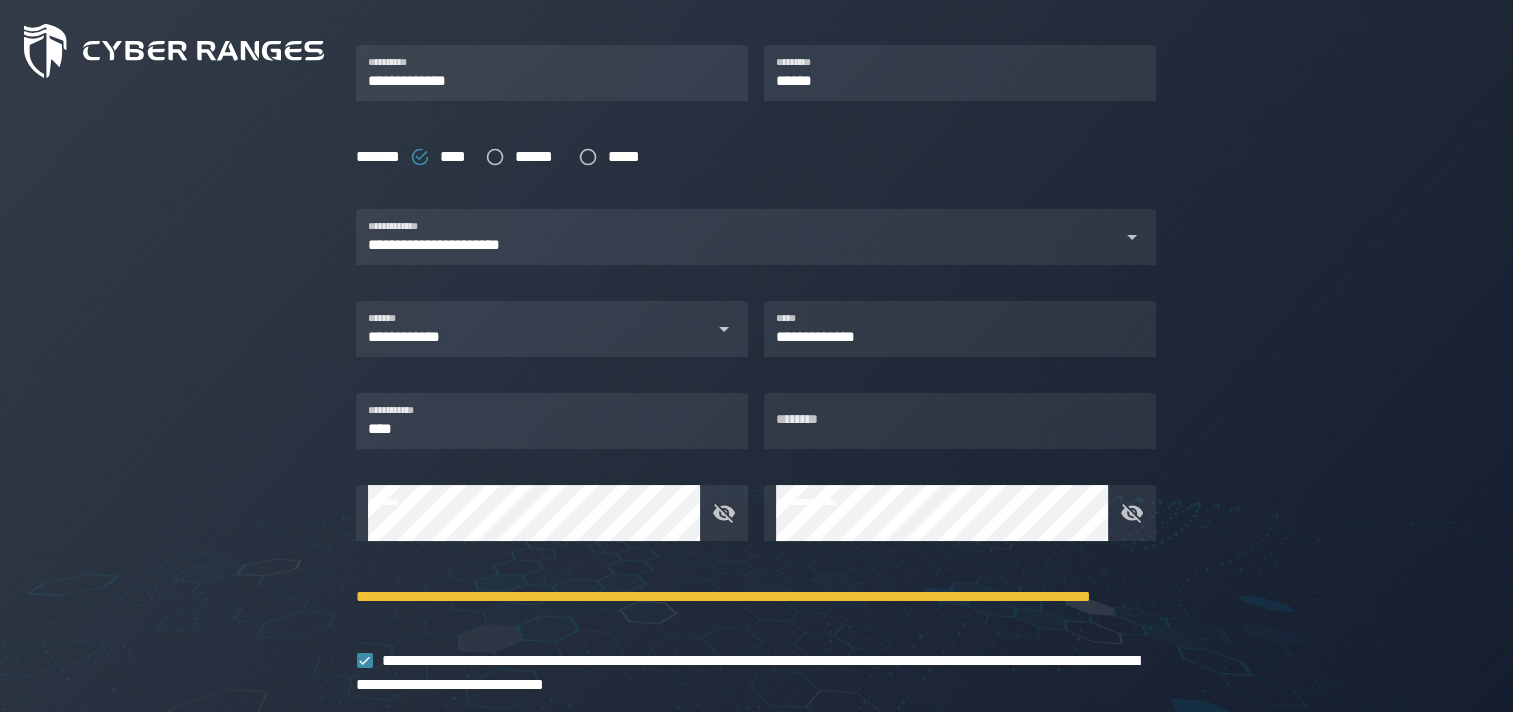 click on "**********" 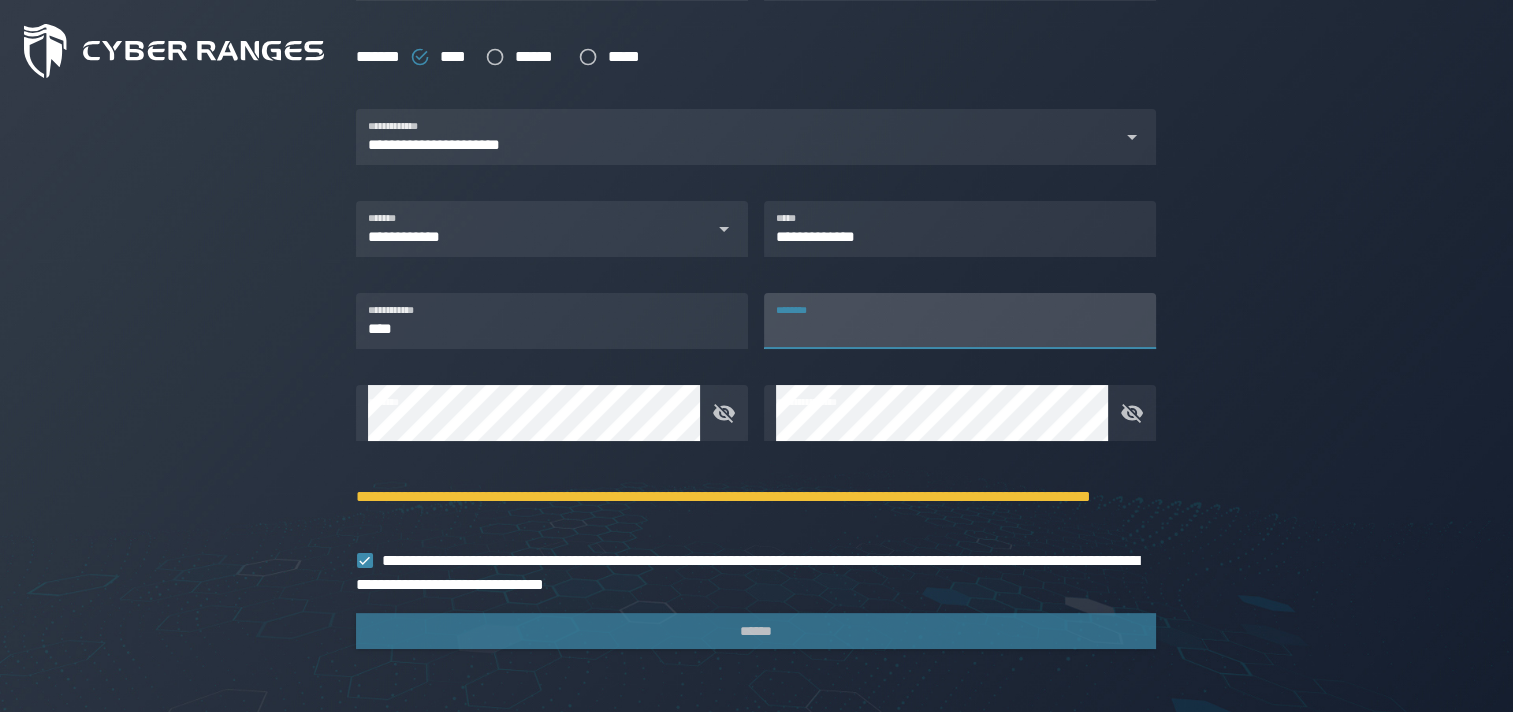 click on "********" at bounding box center (960, 321) 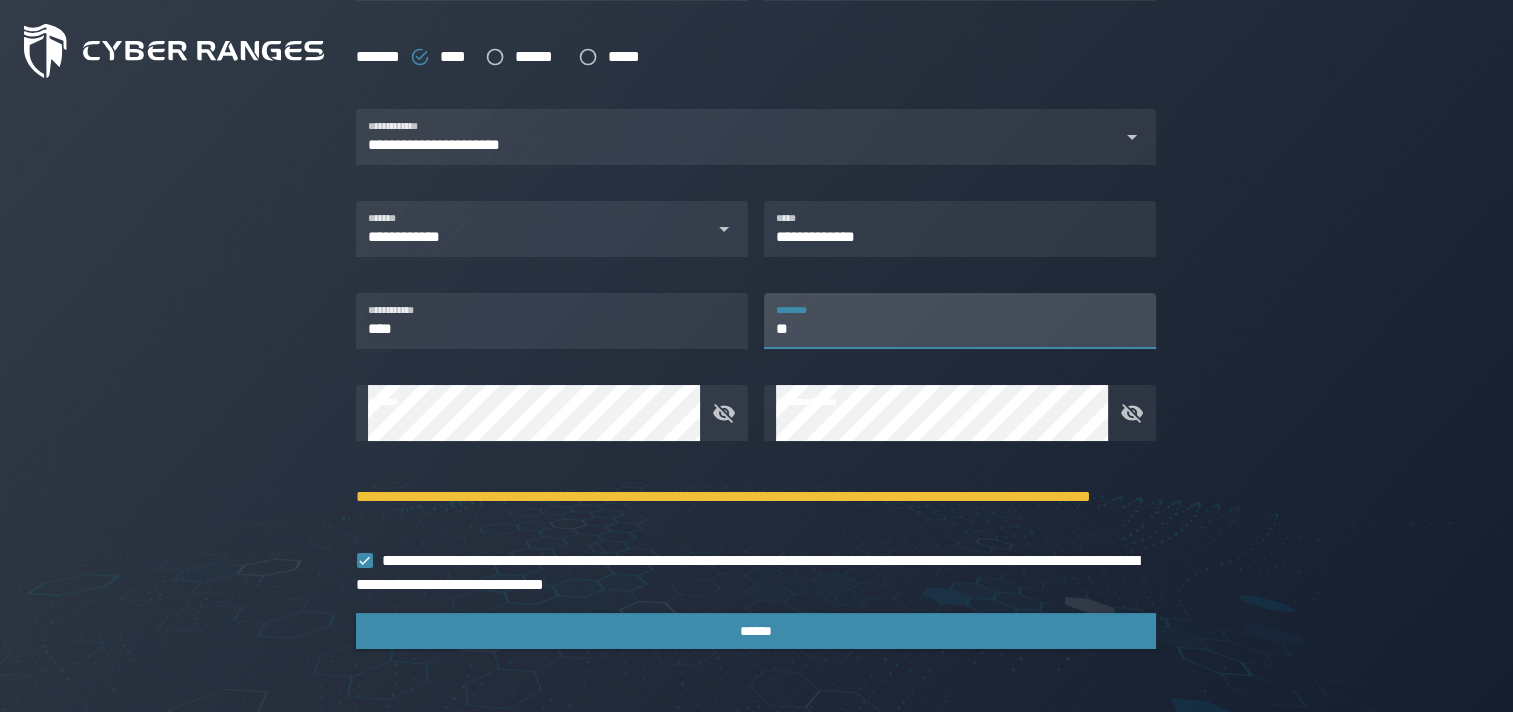 type on "*" 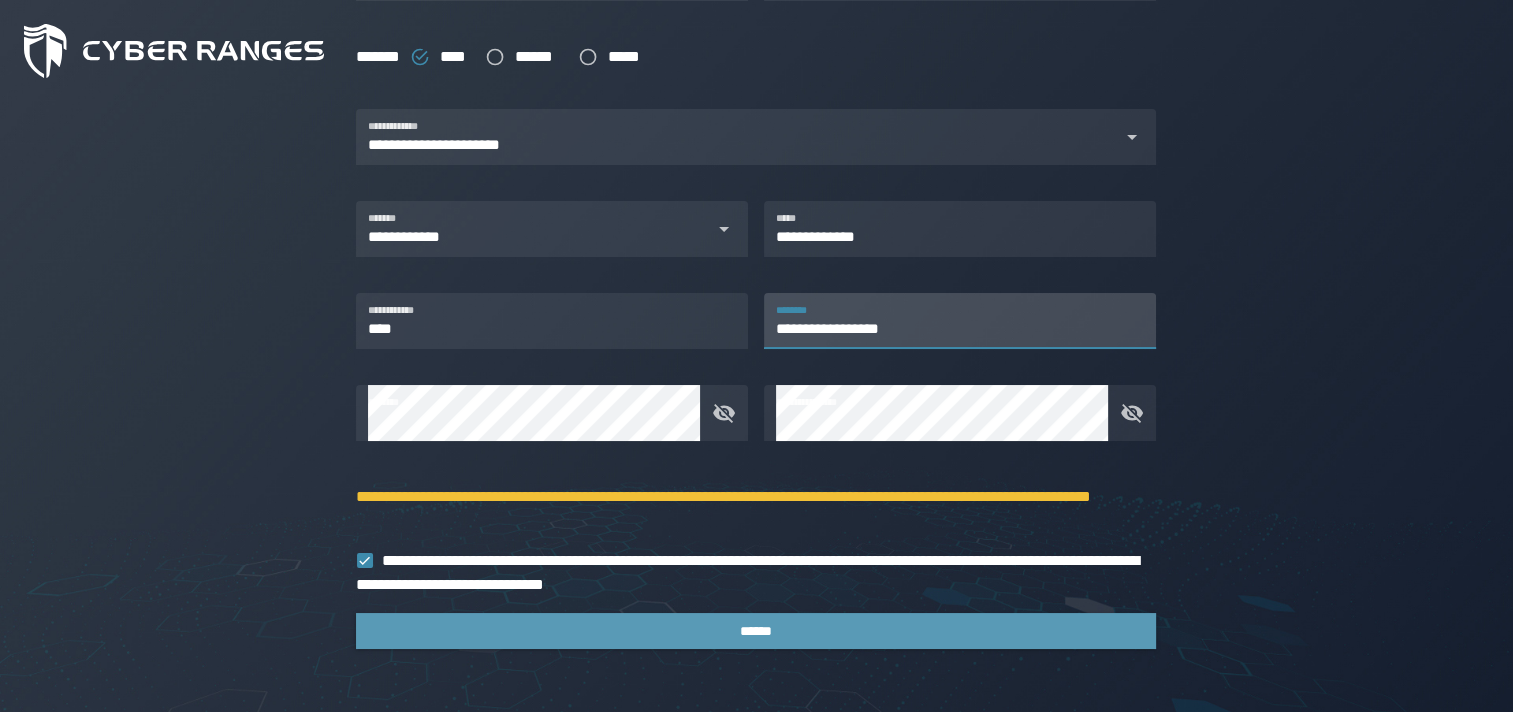 type on "**********" 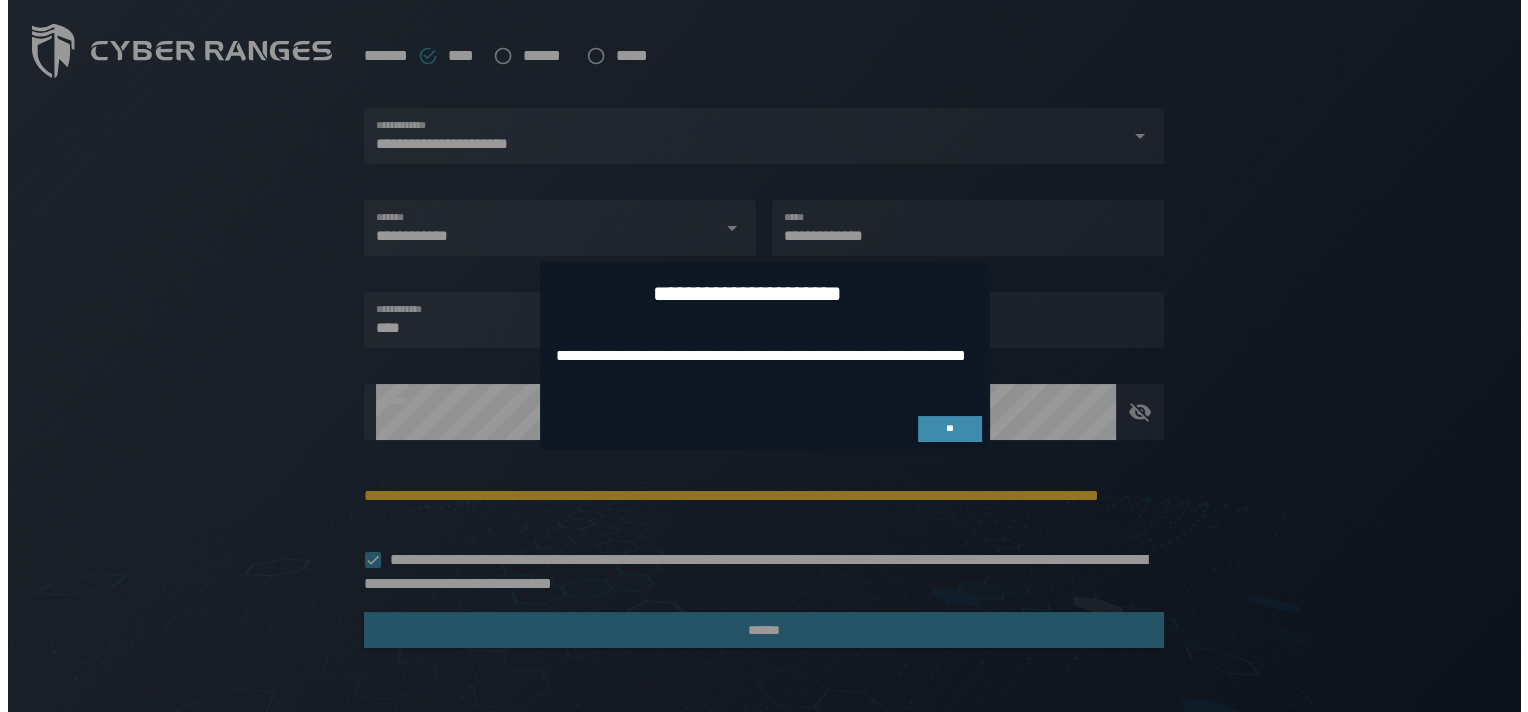 scroll, scrollTop: 0, scrollLeft: 0, axis: both 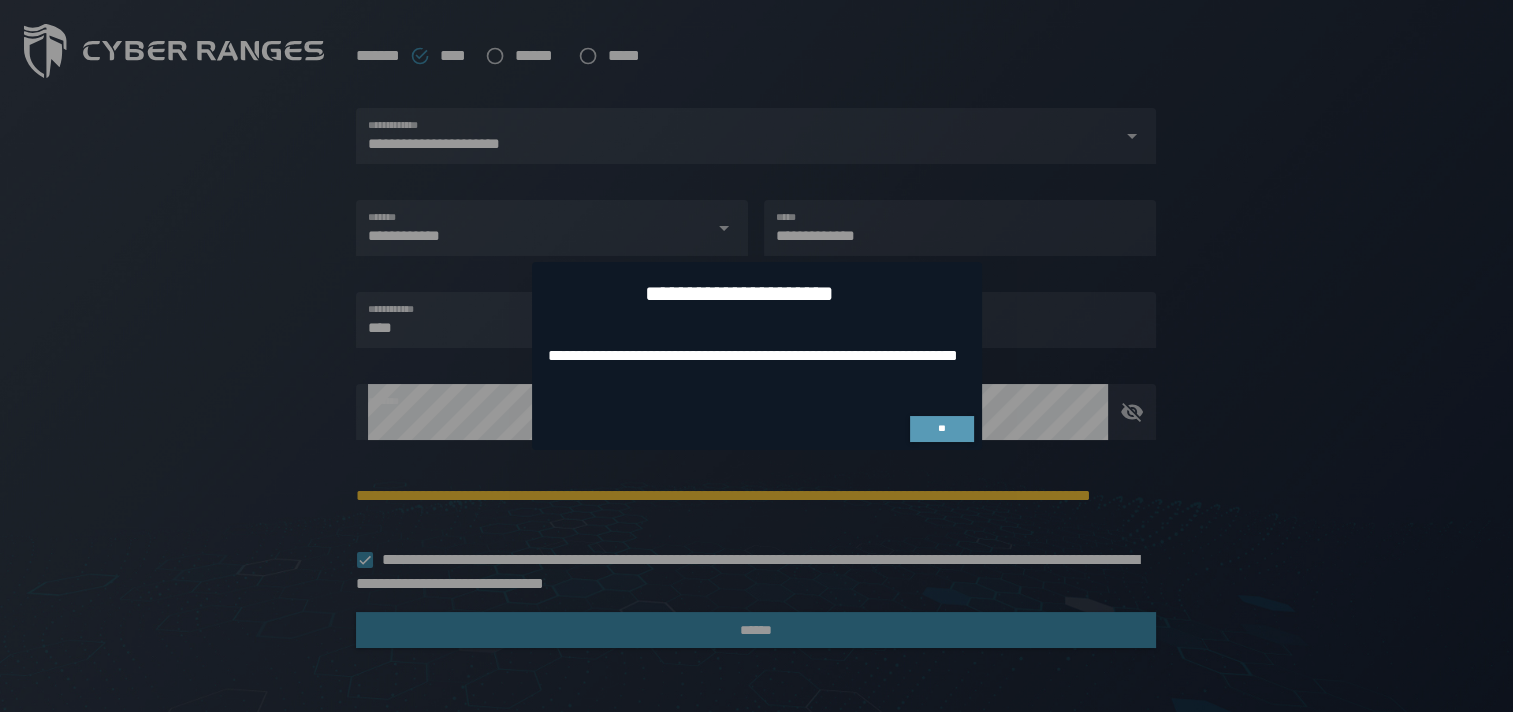 click on "**" at bounding box center (942, 429) 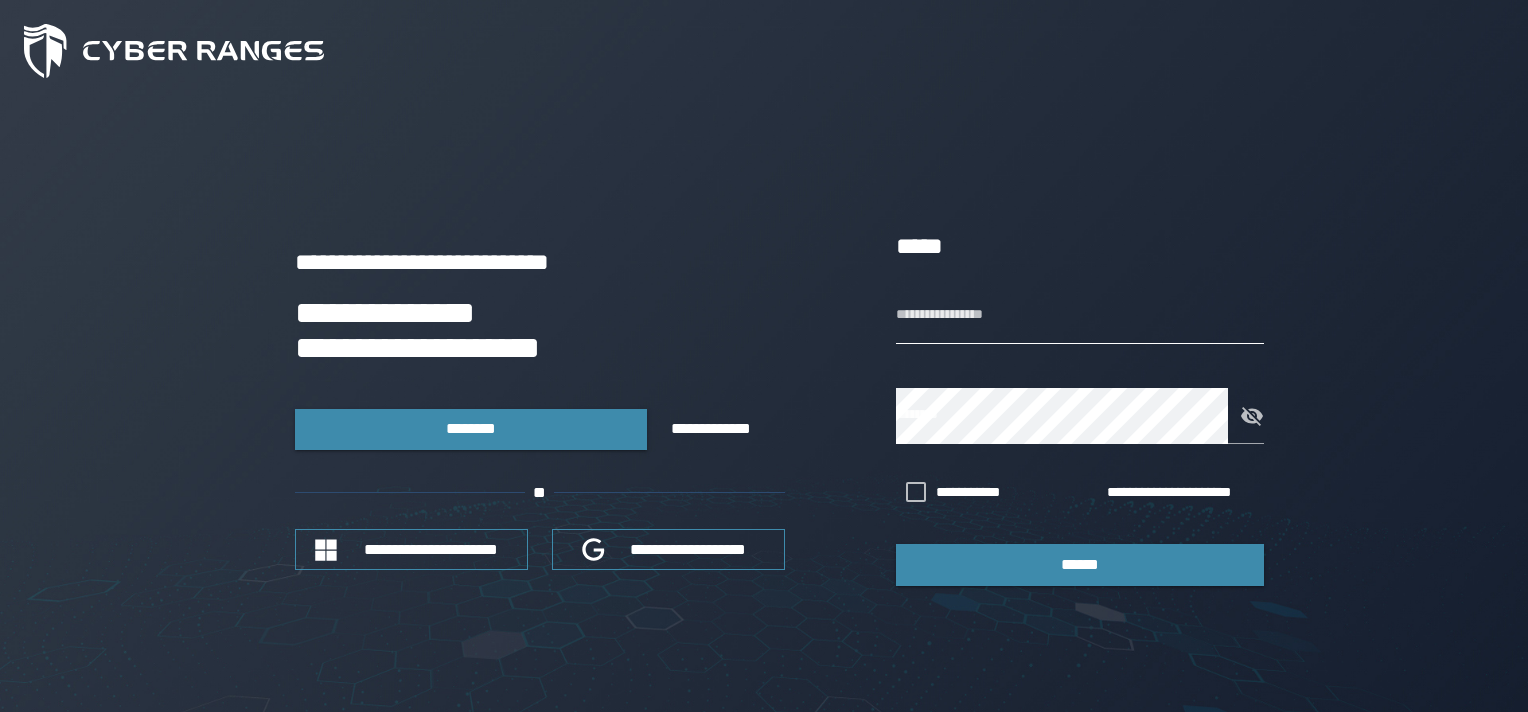 click on "**********" at bounding box center (1080, 316) 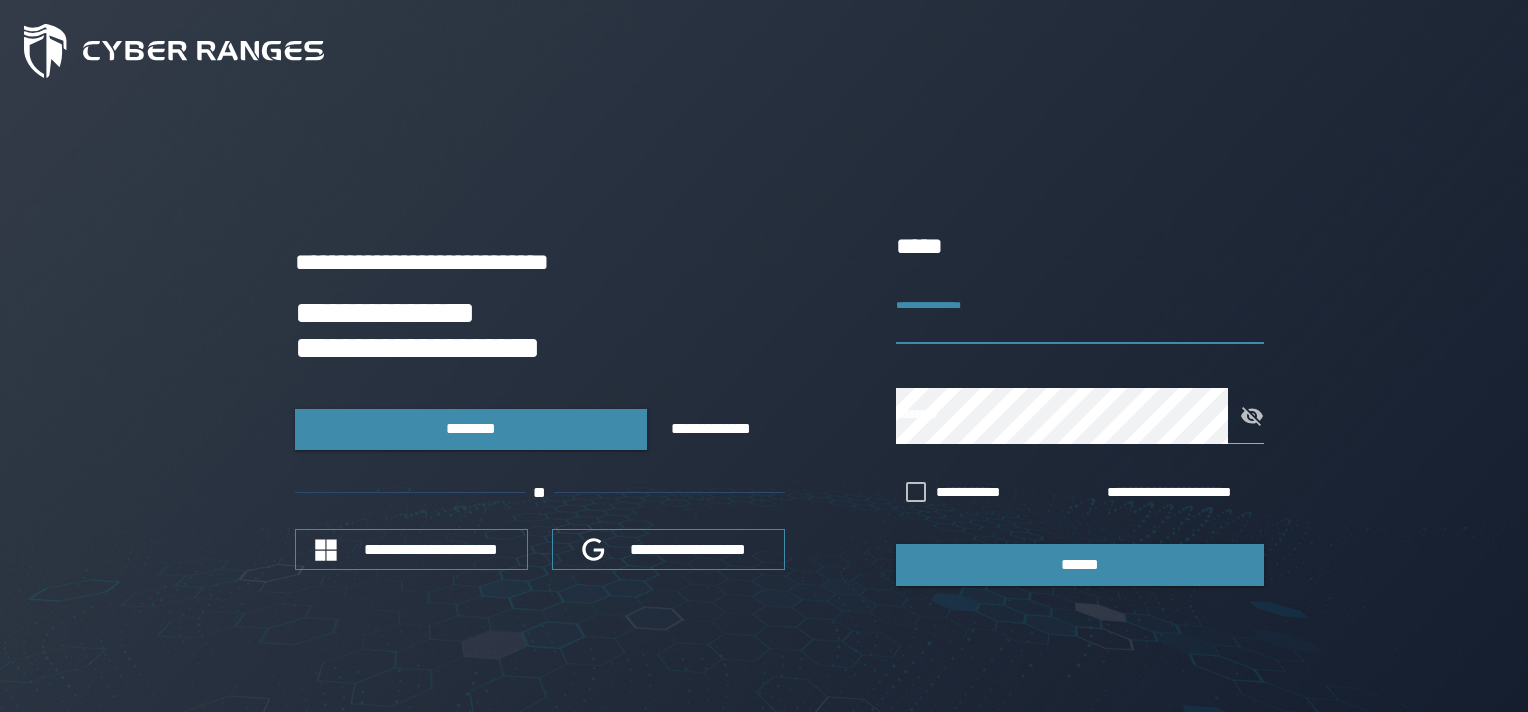 type on "*" 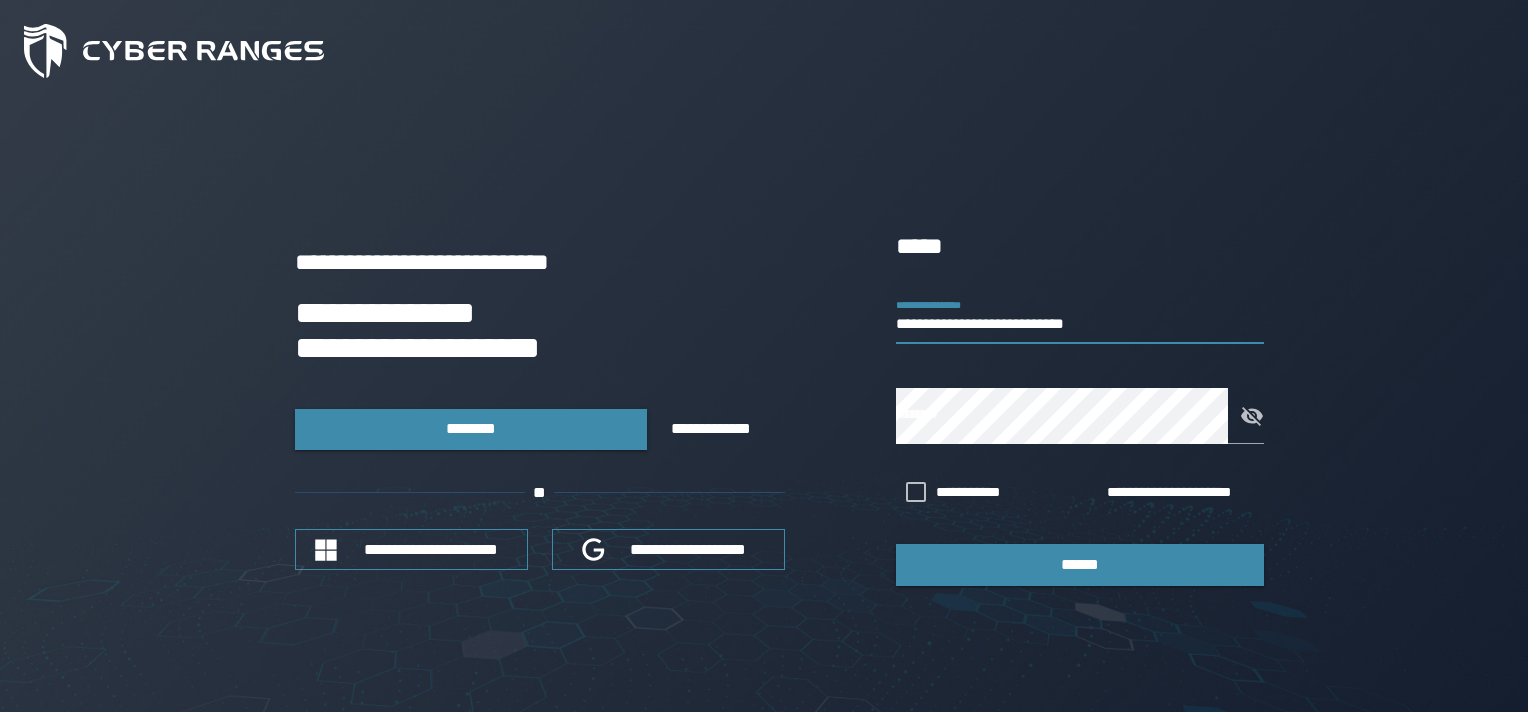 type on "**********" 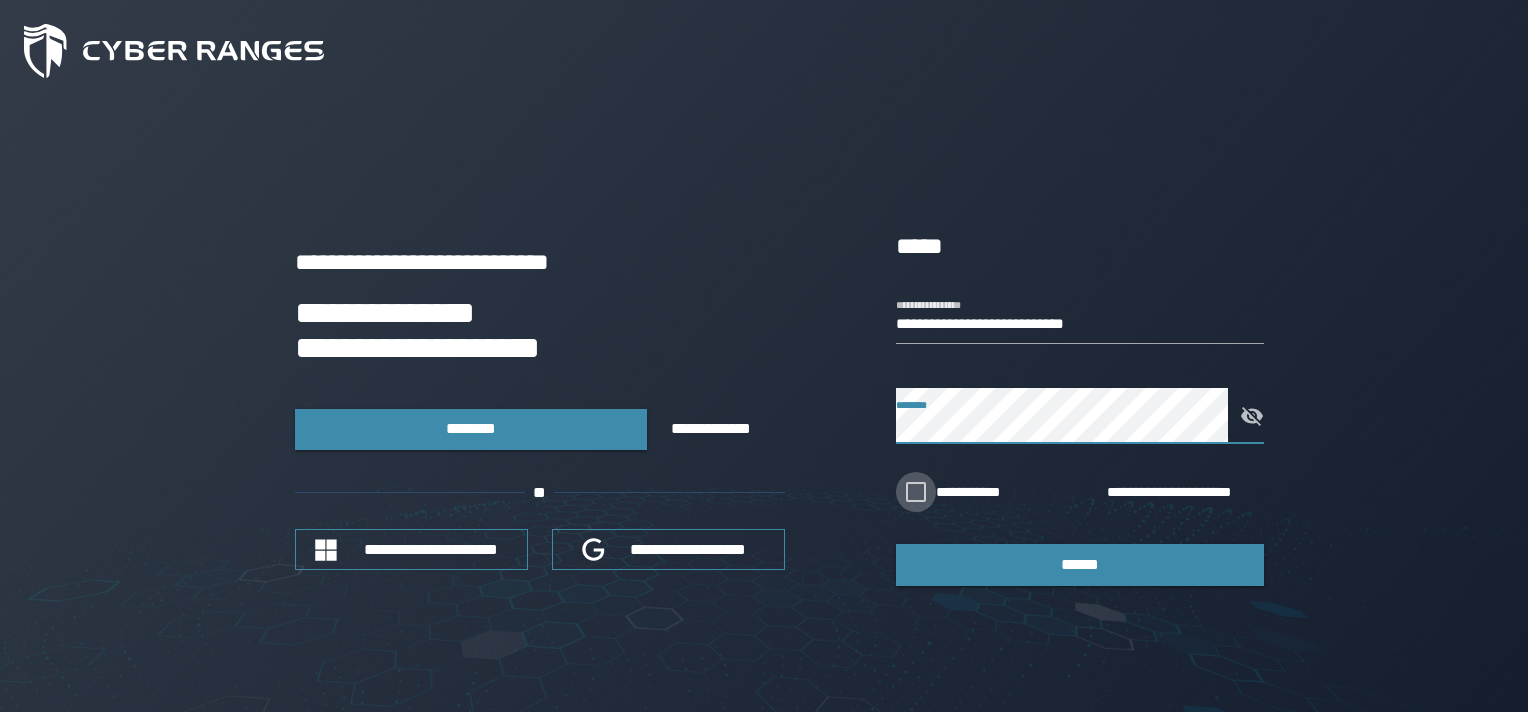 click 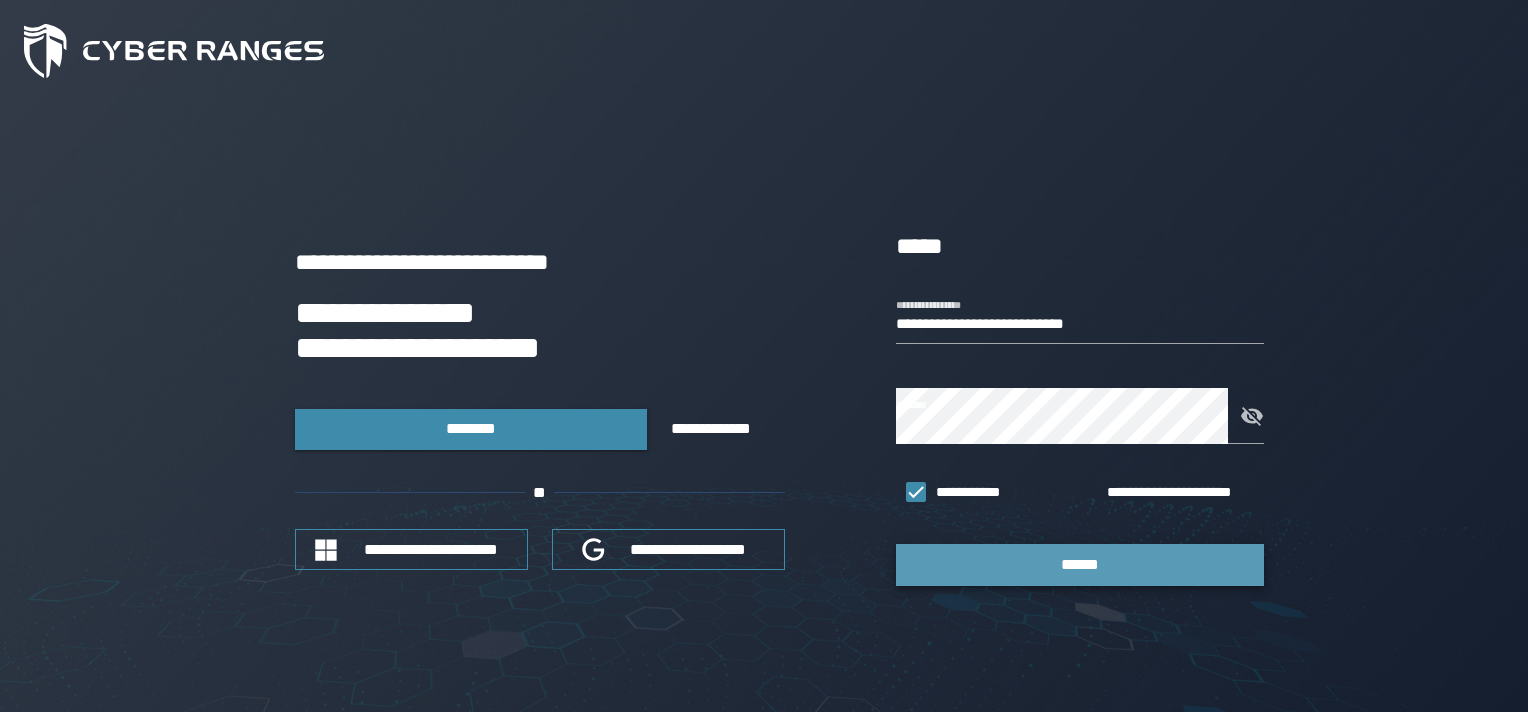 click on "******" at bounding box center (1080, 564) 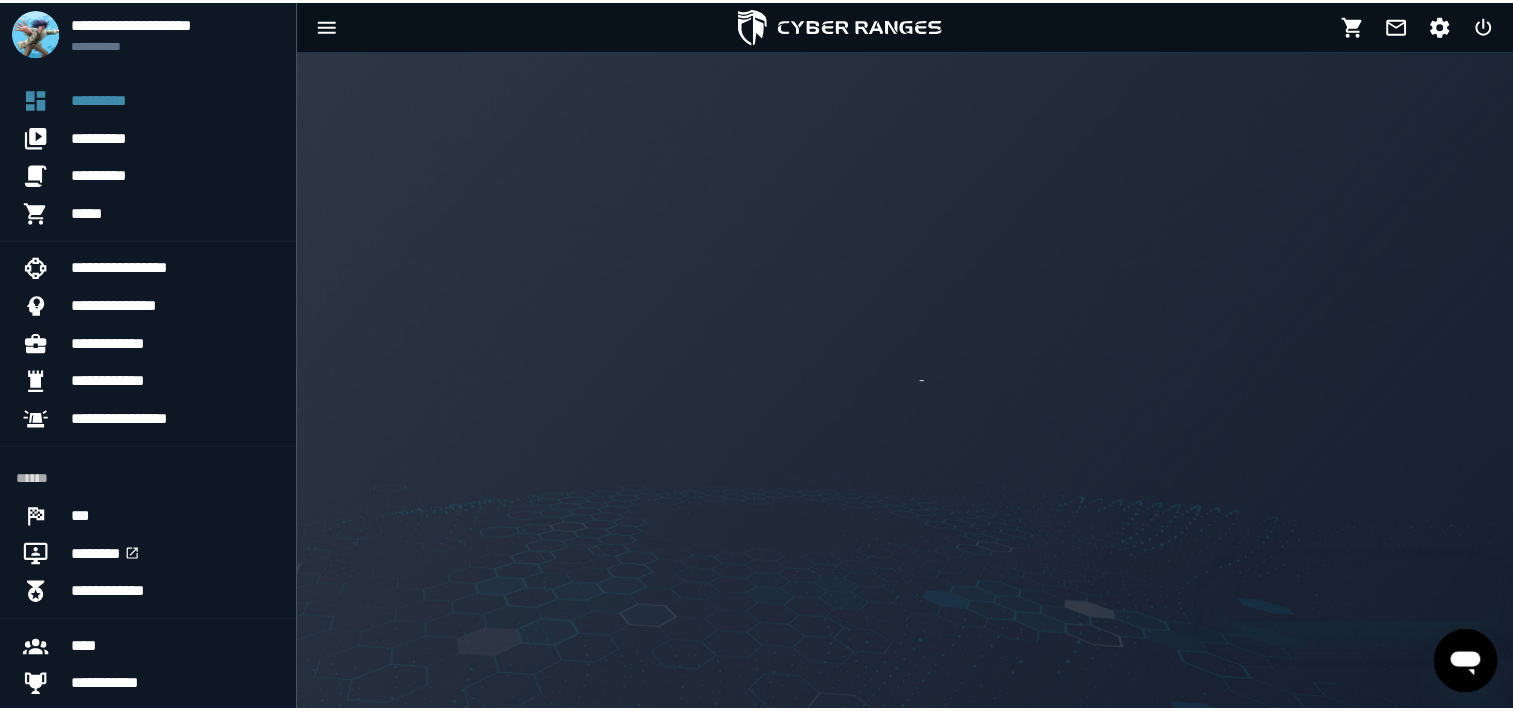 scroll, scrollTop: 0, scrollLeft: 0, axis: both 